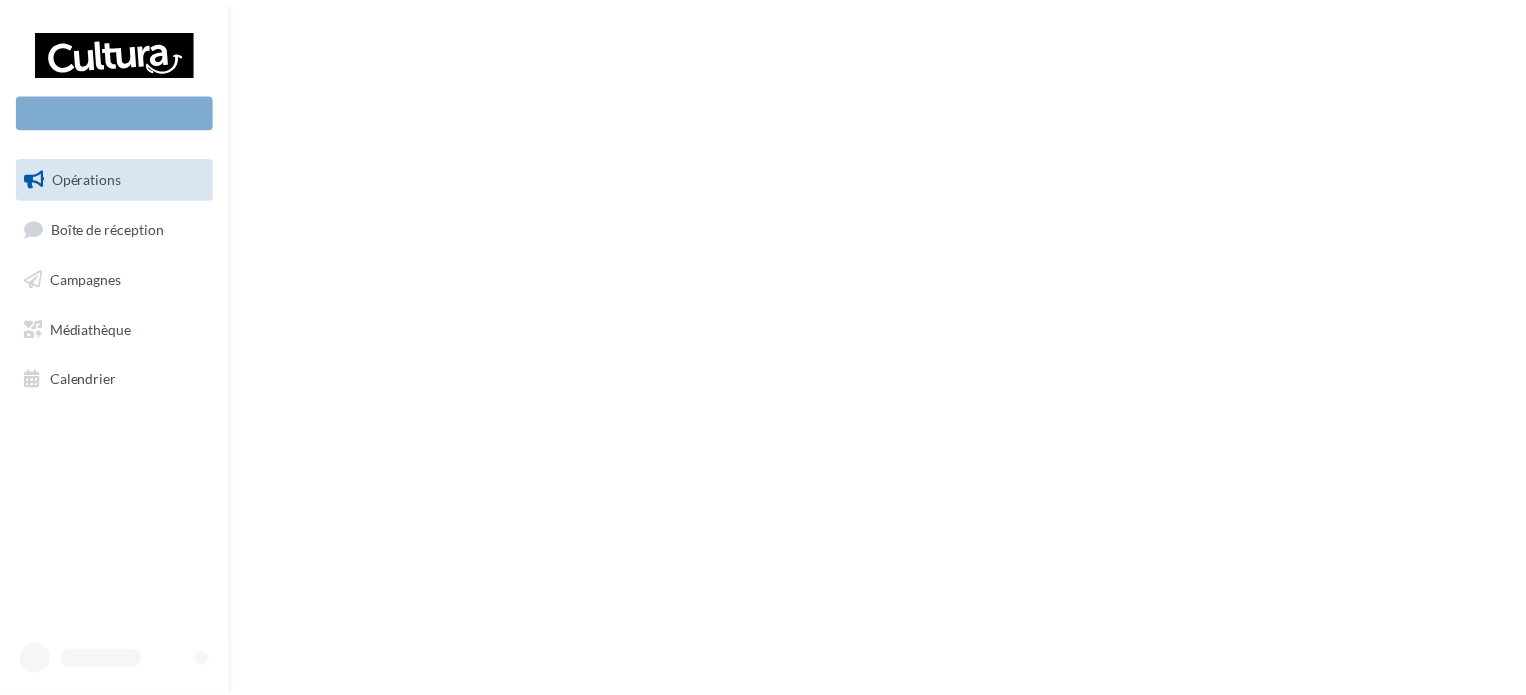 scroll, scrollTop: 0, scrollLeft: 0, axis: both 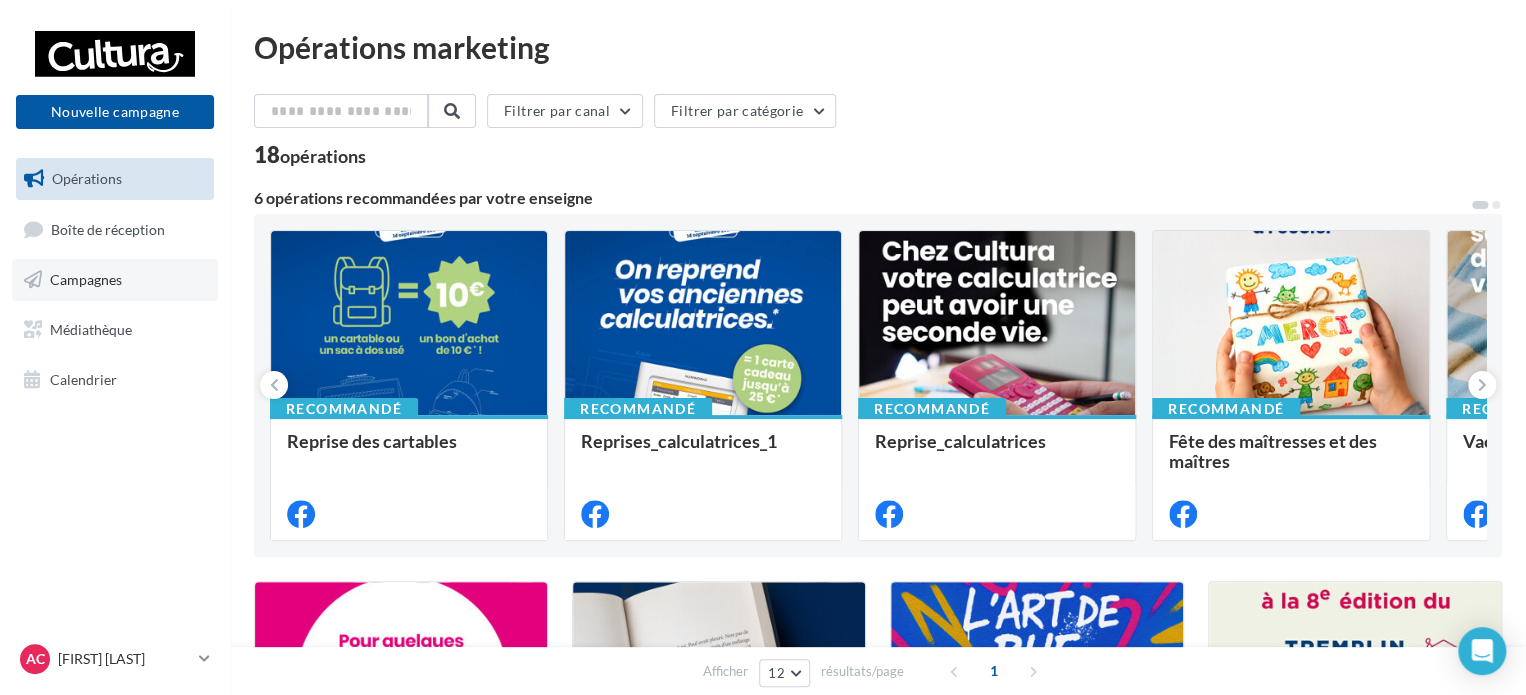 click on "Campagnes" at bounding box center (86, 279) 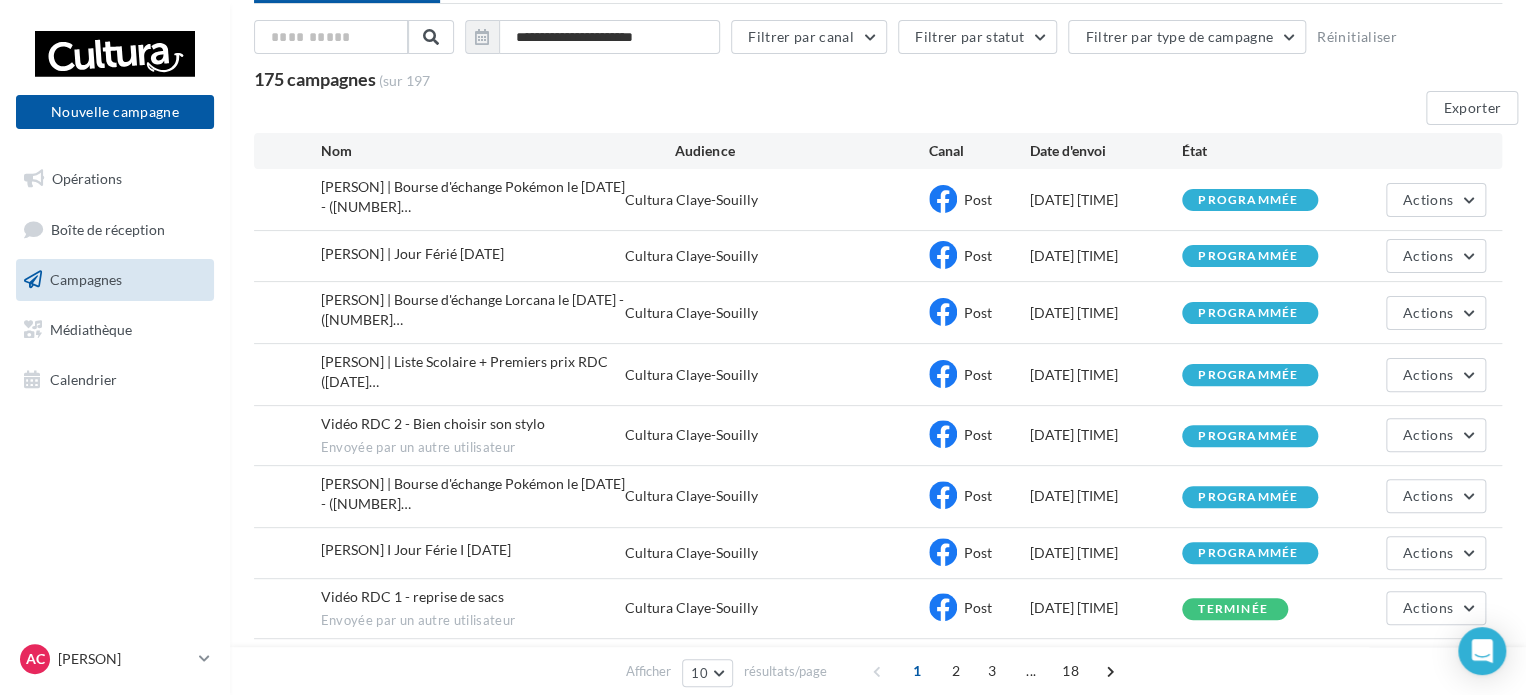 scroll, scrollTop: 0, scrollLeft: 0, axis: both 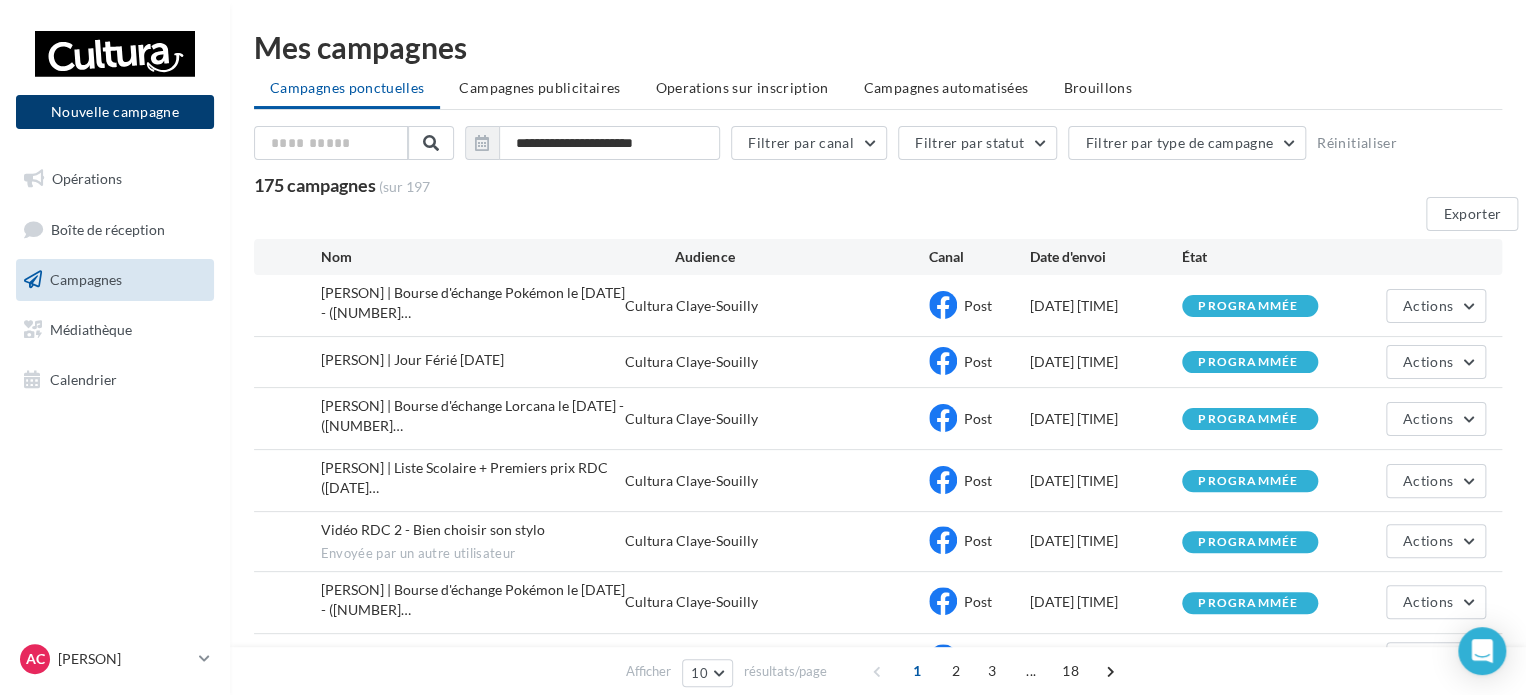 click on "Nouvelle campagne" at bounding box center [115, 112] 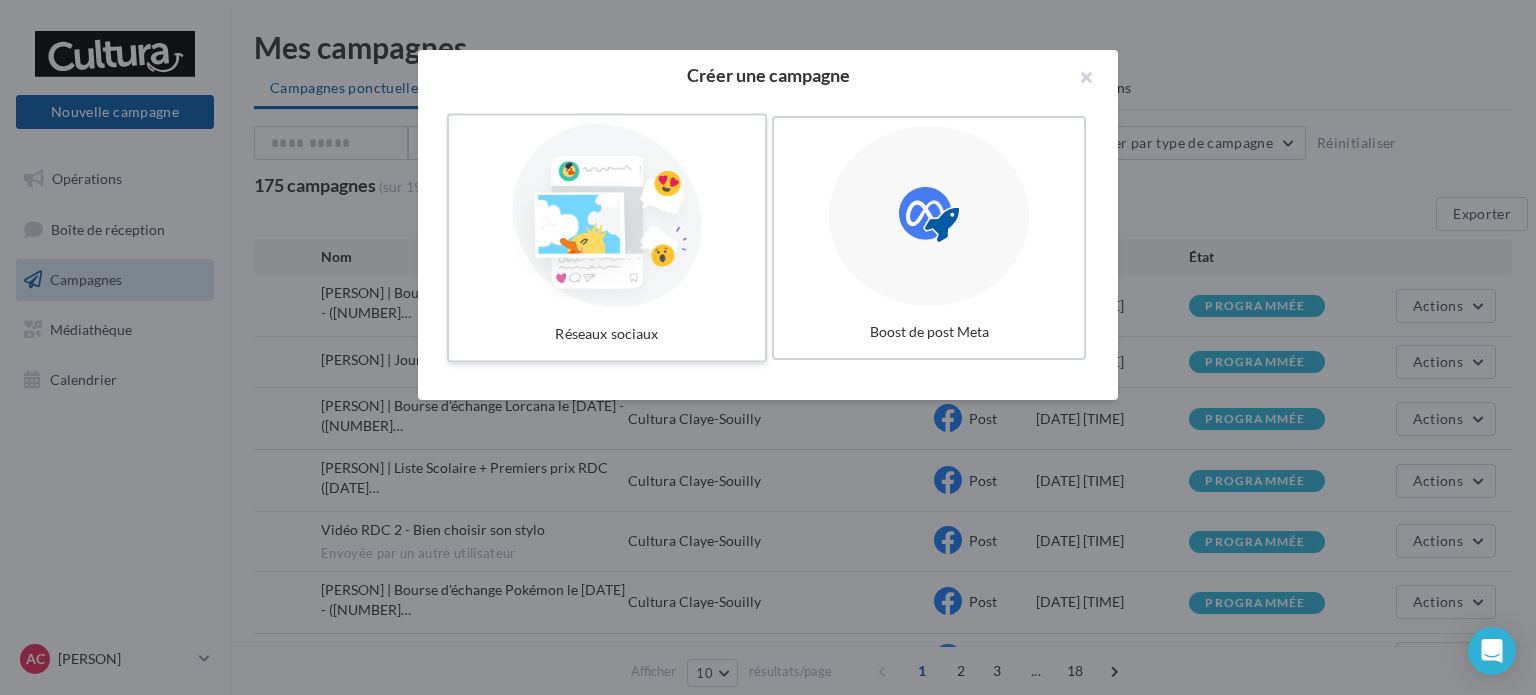 click at bounding box center [607, 216] 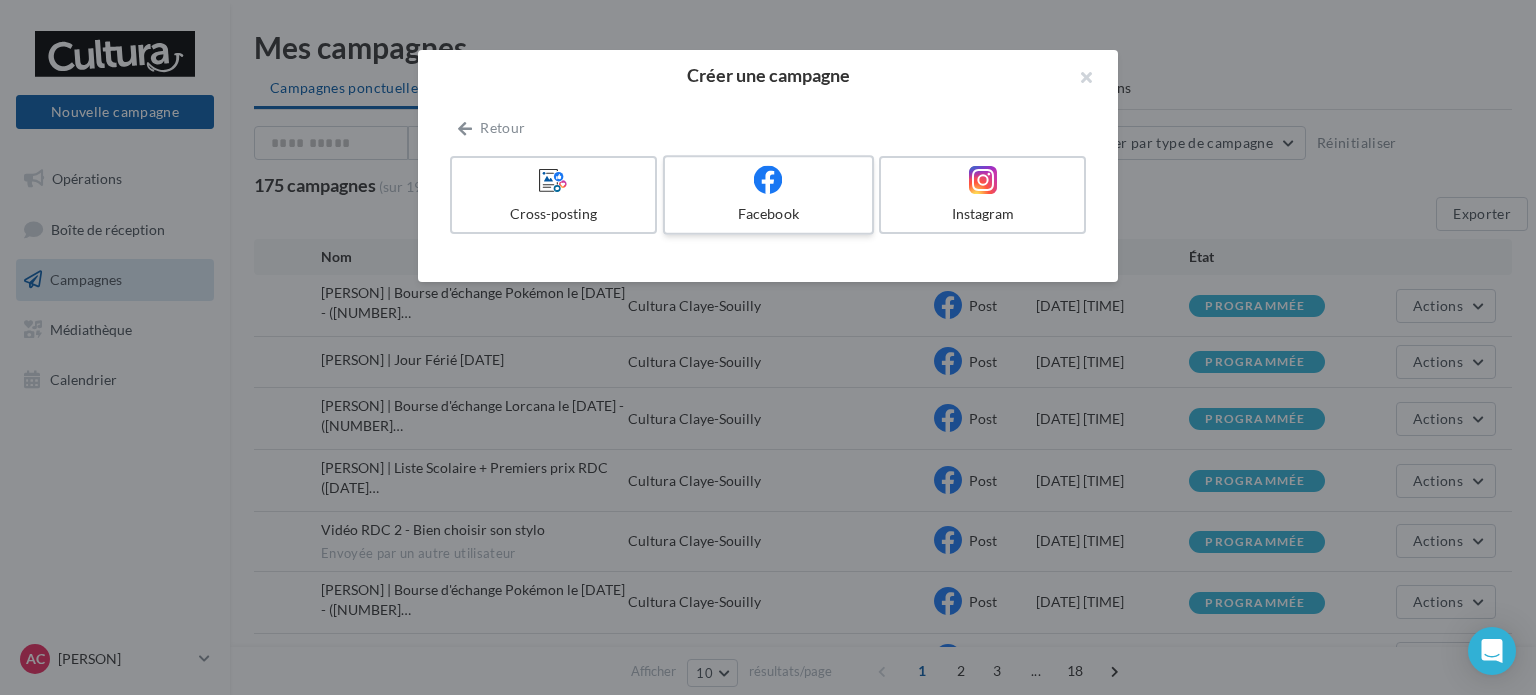 click at bounding box center [768, 180] 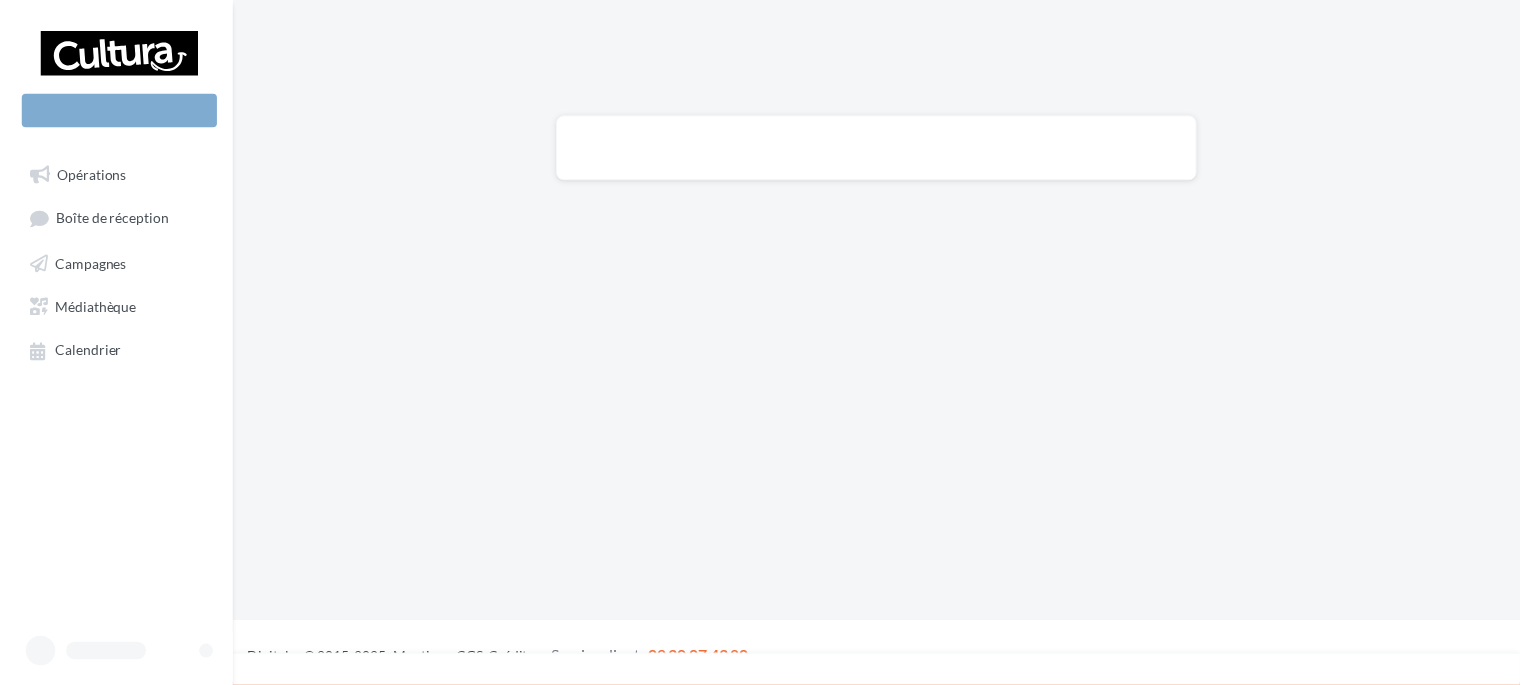 scroll, scrollTop: 0, scrollLeft: 0, axis: both 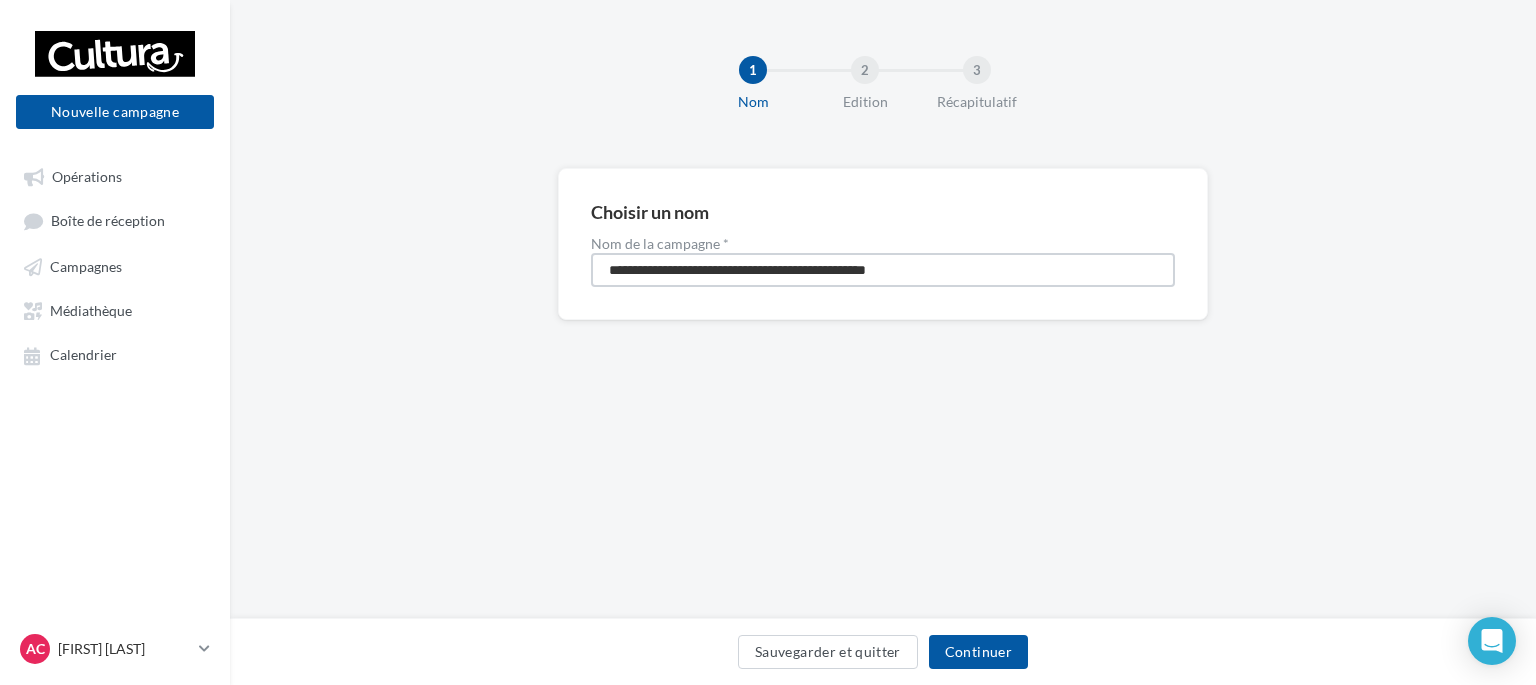 click on "**********" at bounding box center (883, 270) 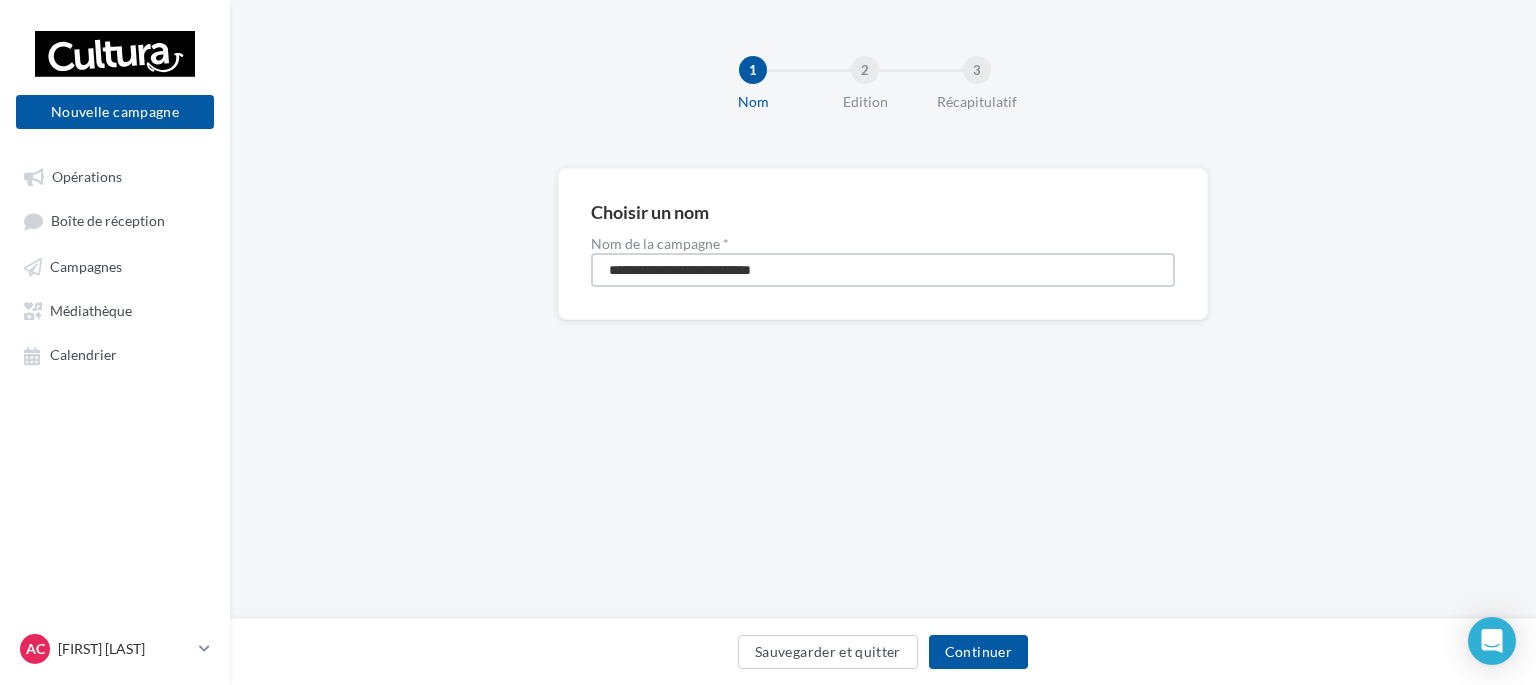 drag, startPoint x: 657, startPoint y: 269, endPoint x: 823, endPoint y: 272, distance: 166.0271 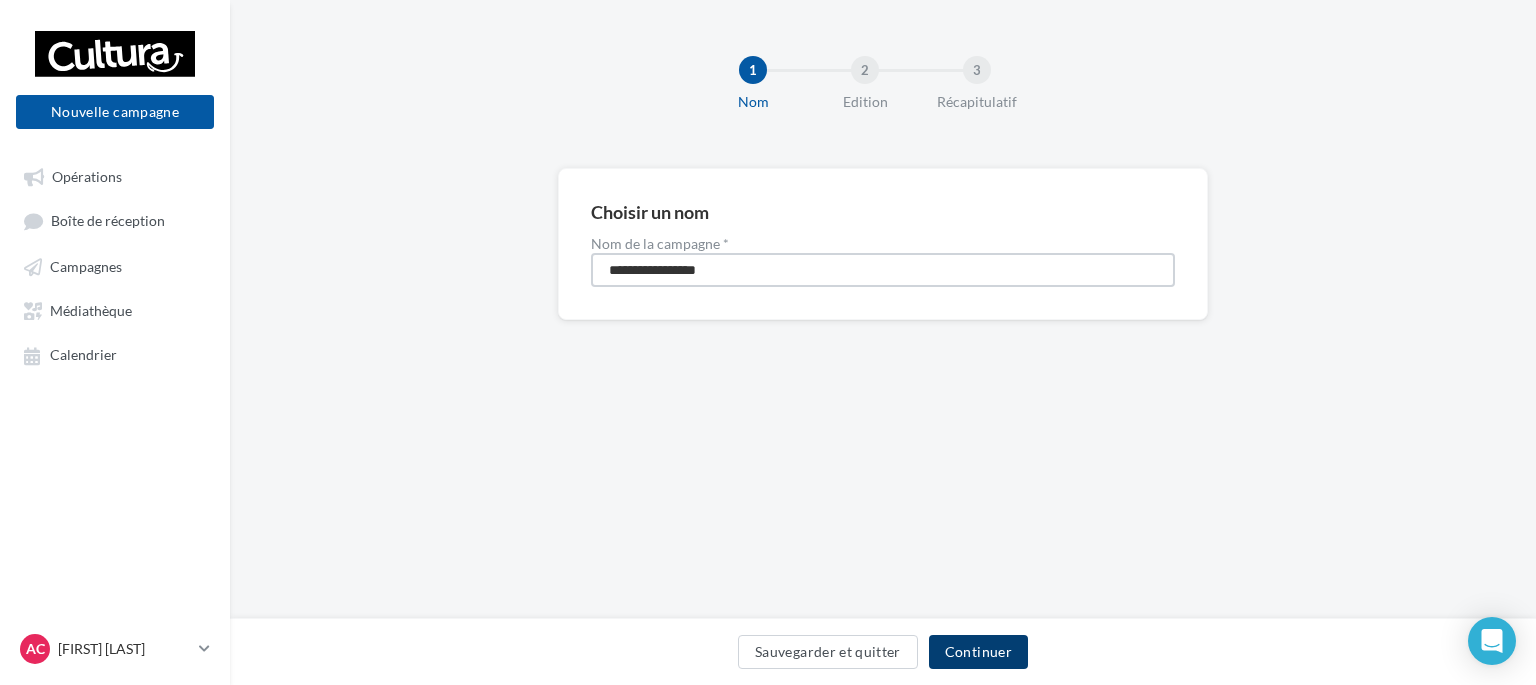 type on "**********" 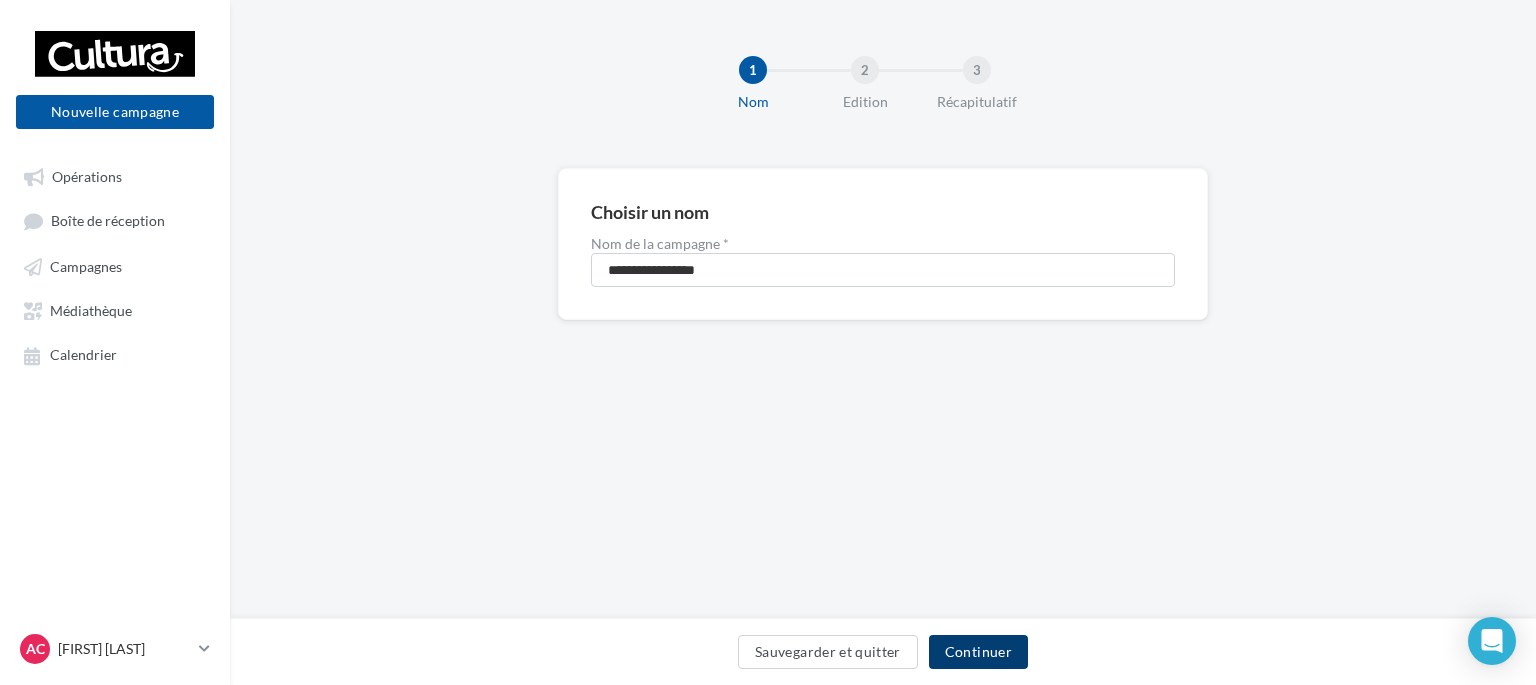 click on "Continuer" at bounding box center (978, 652) 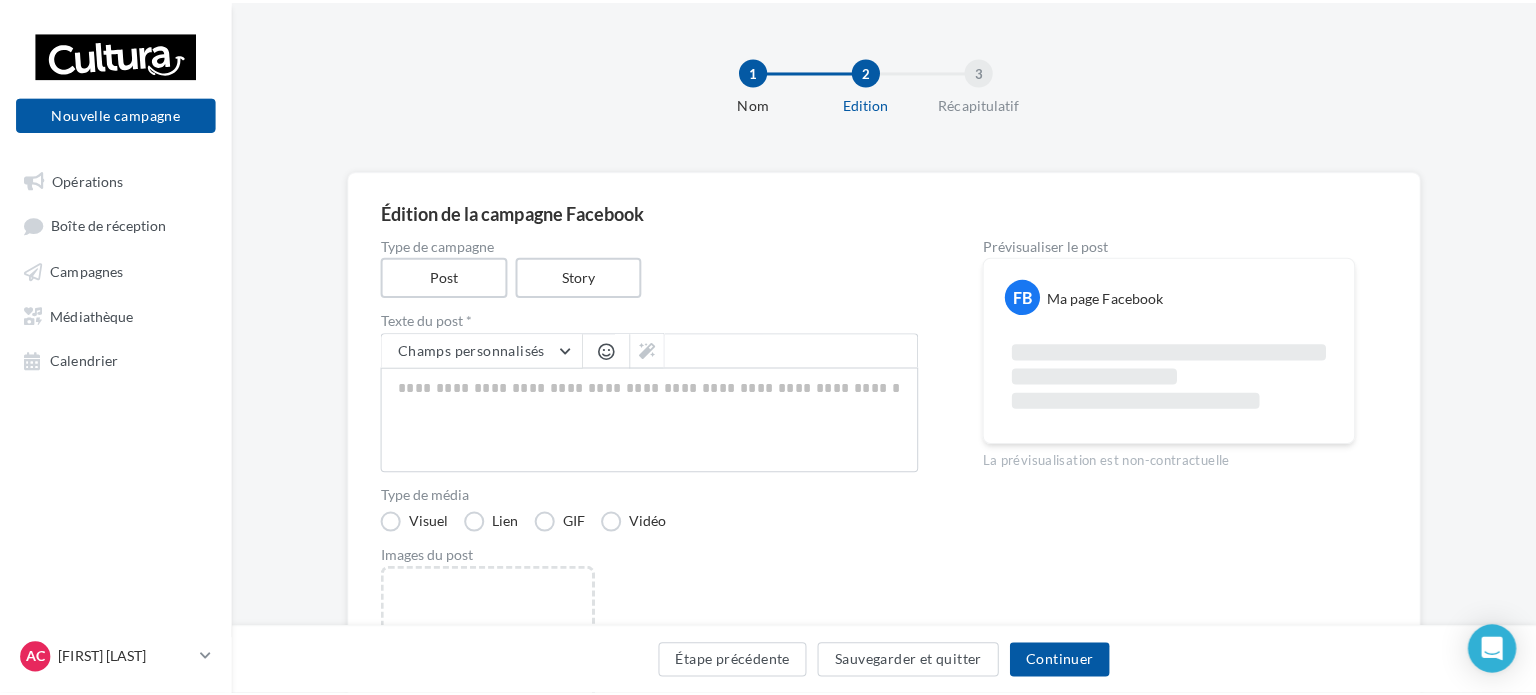 scroll, scrollTop: 286, scrollLeft: 0, axis: vertical 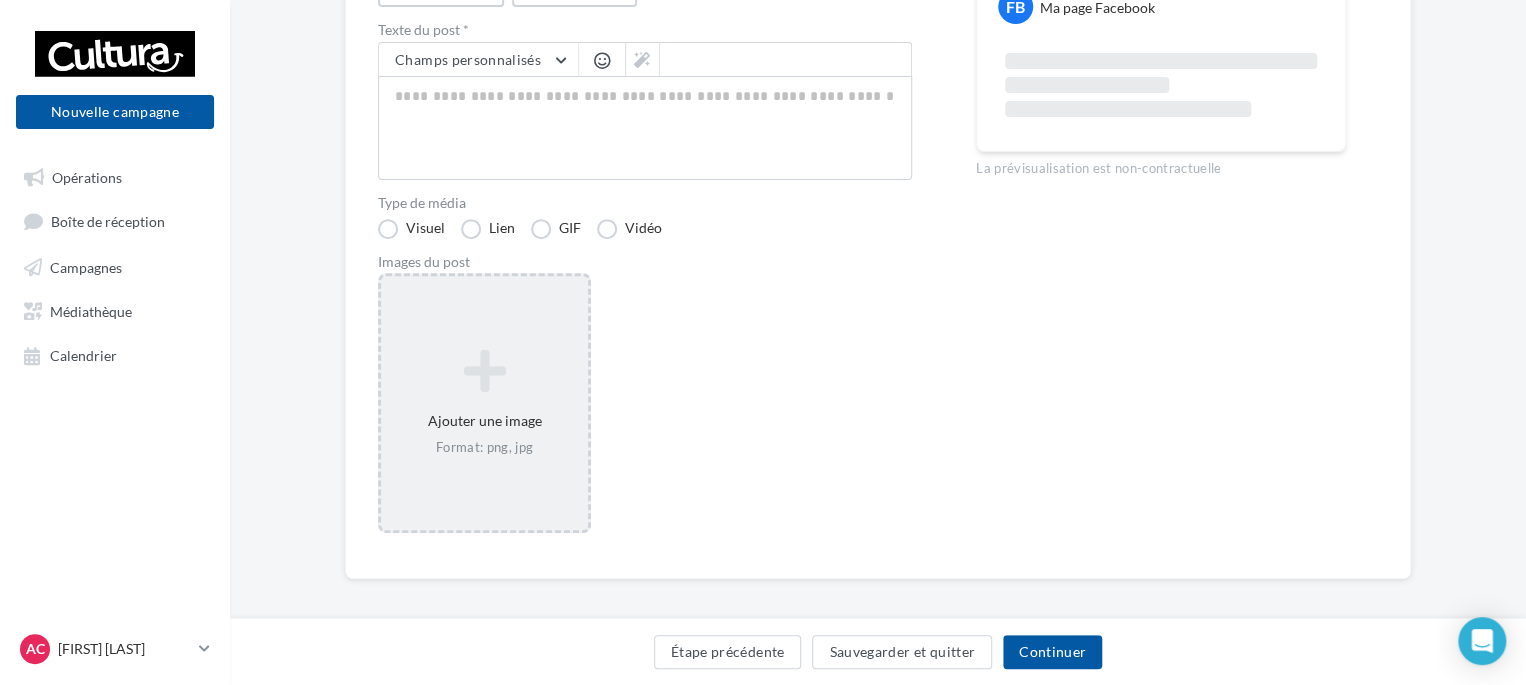 click on "Ajouter une image     Format: png, jpg" at bounding box center (484, 403) 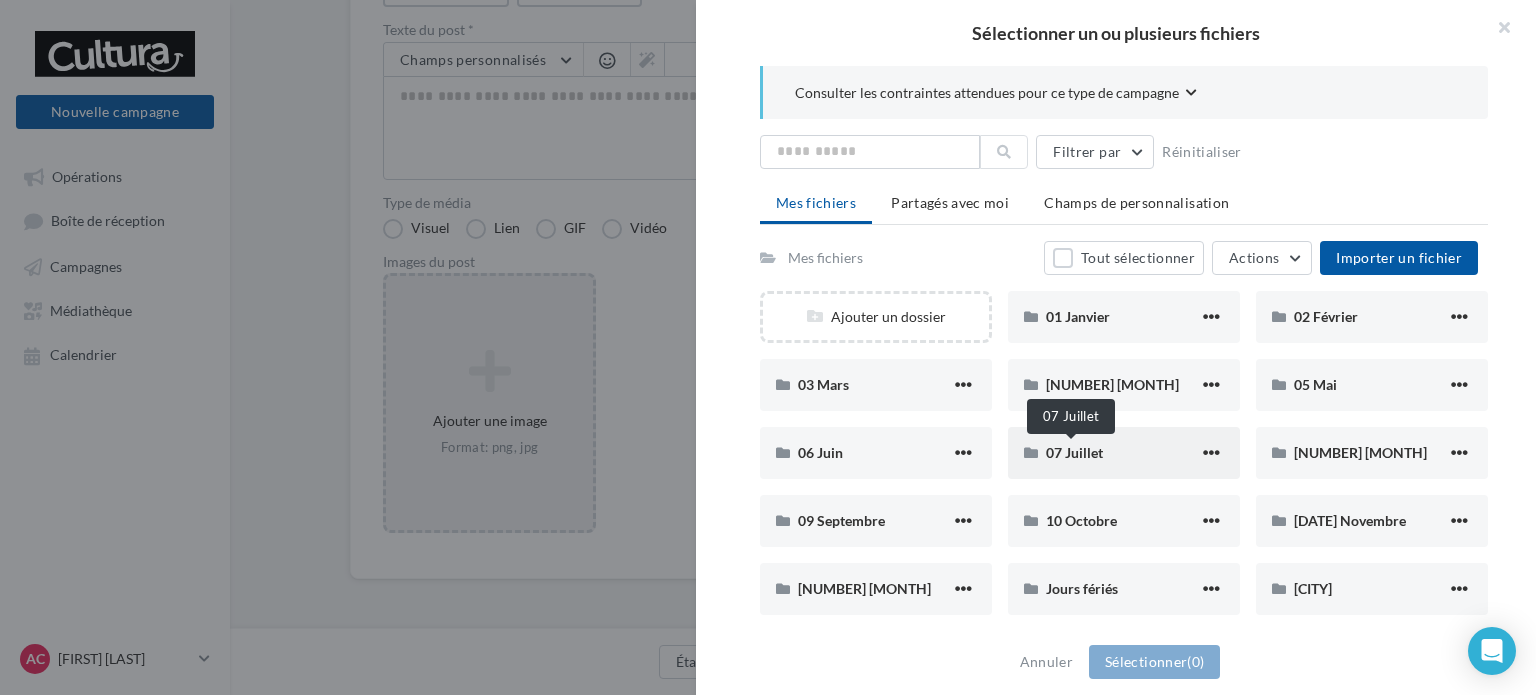 click on "07 Juillet" at bounding box center (1074, 452) 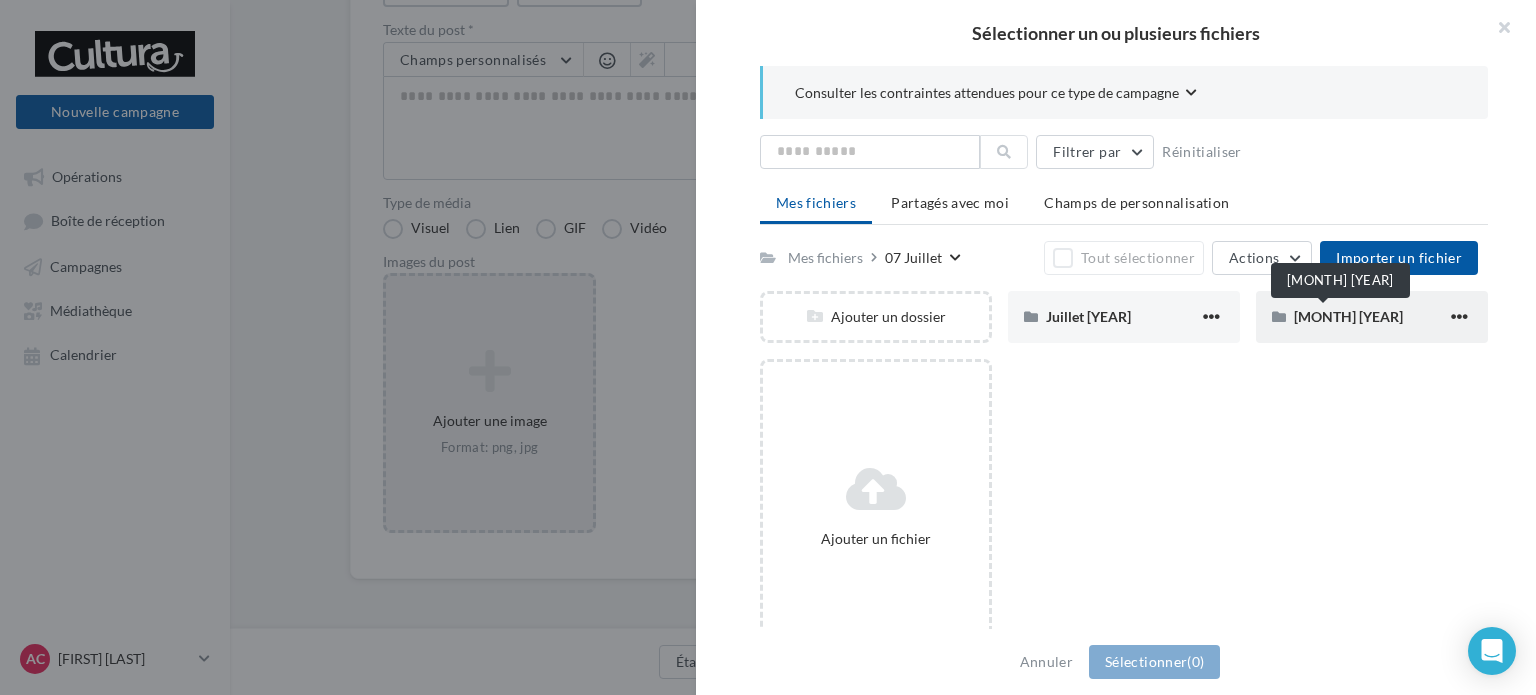 click on "[MONTH] [YEAR]" at bounding box center (1348, 316) 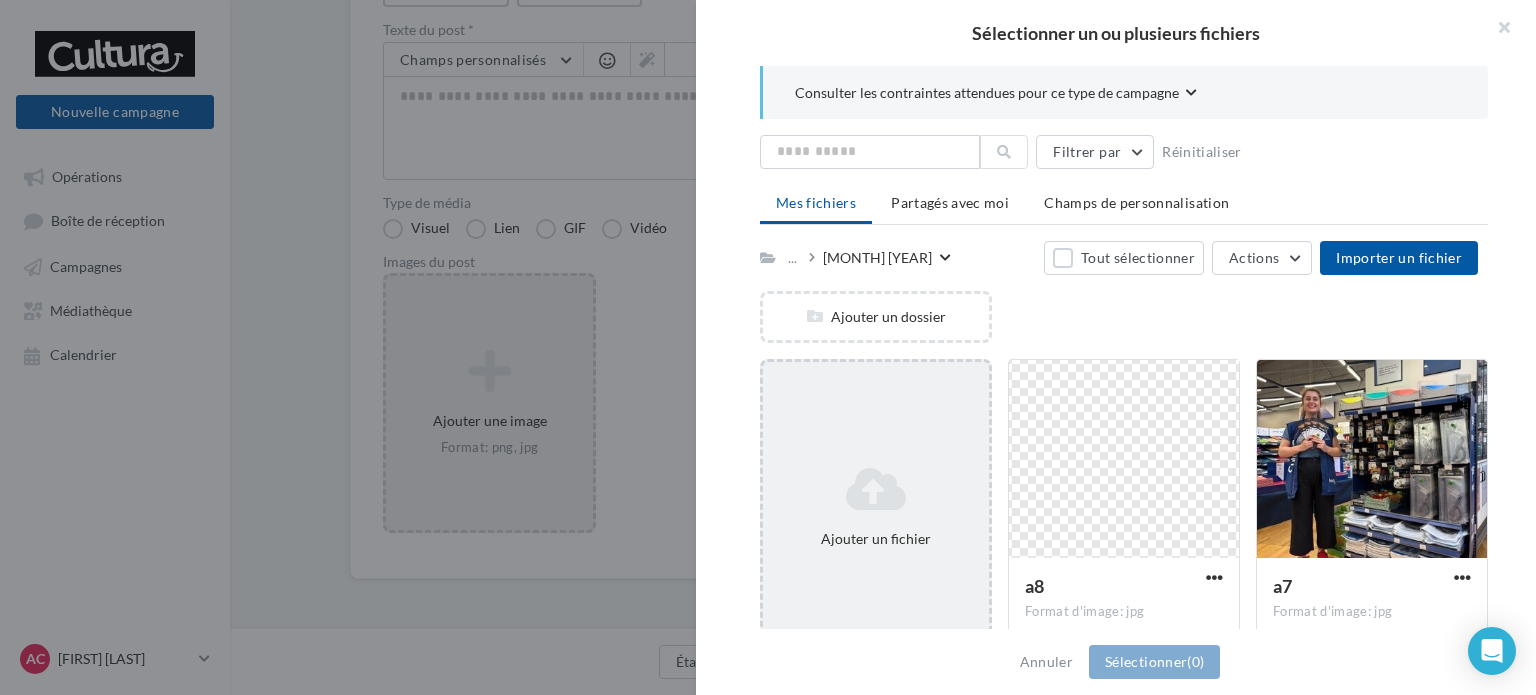 click at bounding box center [876, 489] 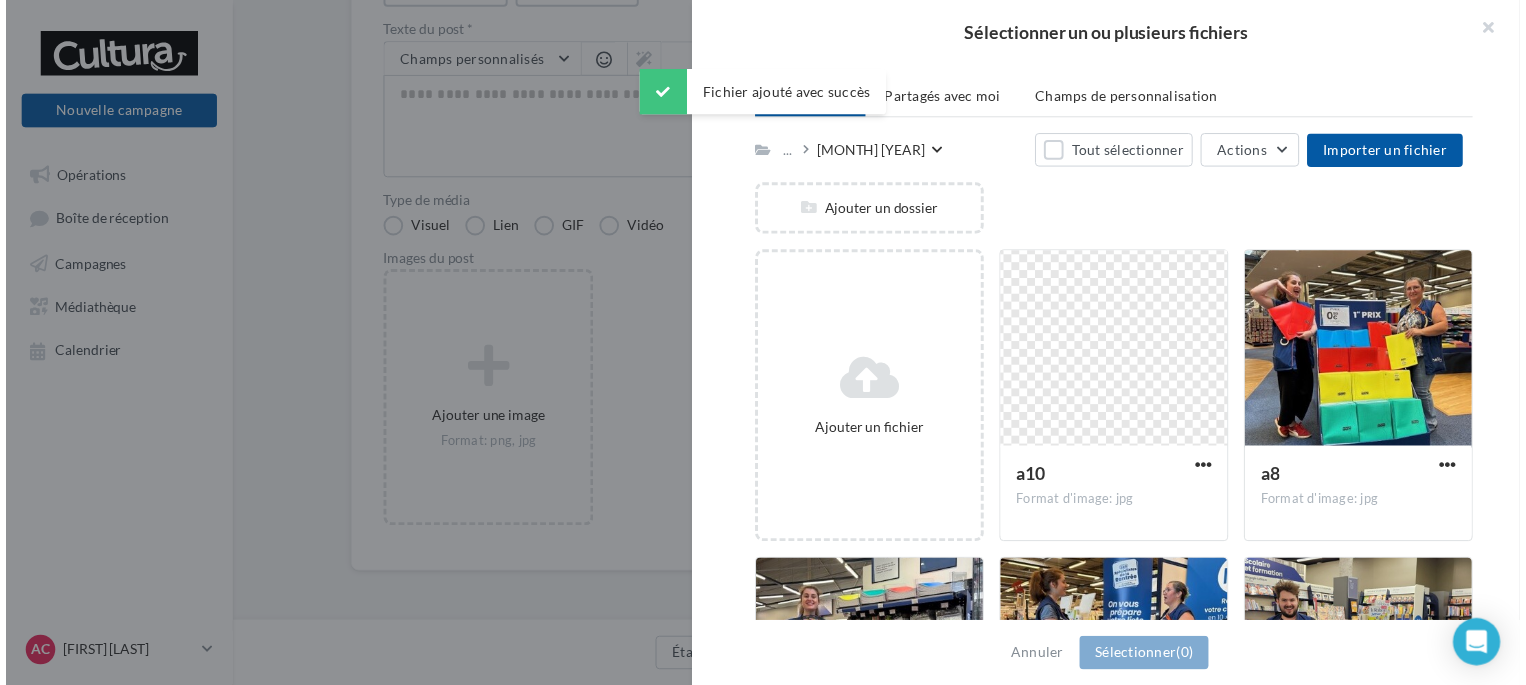 scroll, scrollTop: 104, scrollLeft: 0, axis: vertical 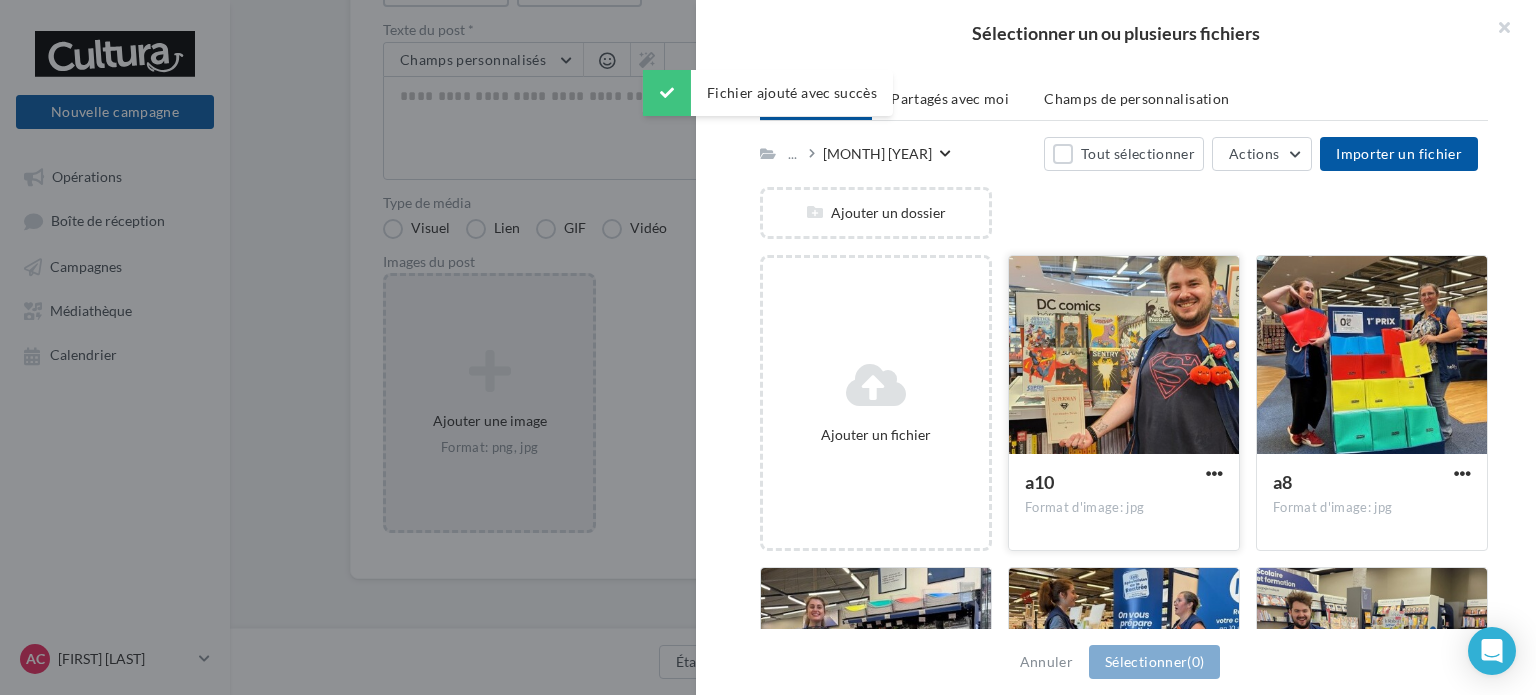 click at bounding box center [1124, 356] 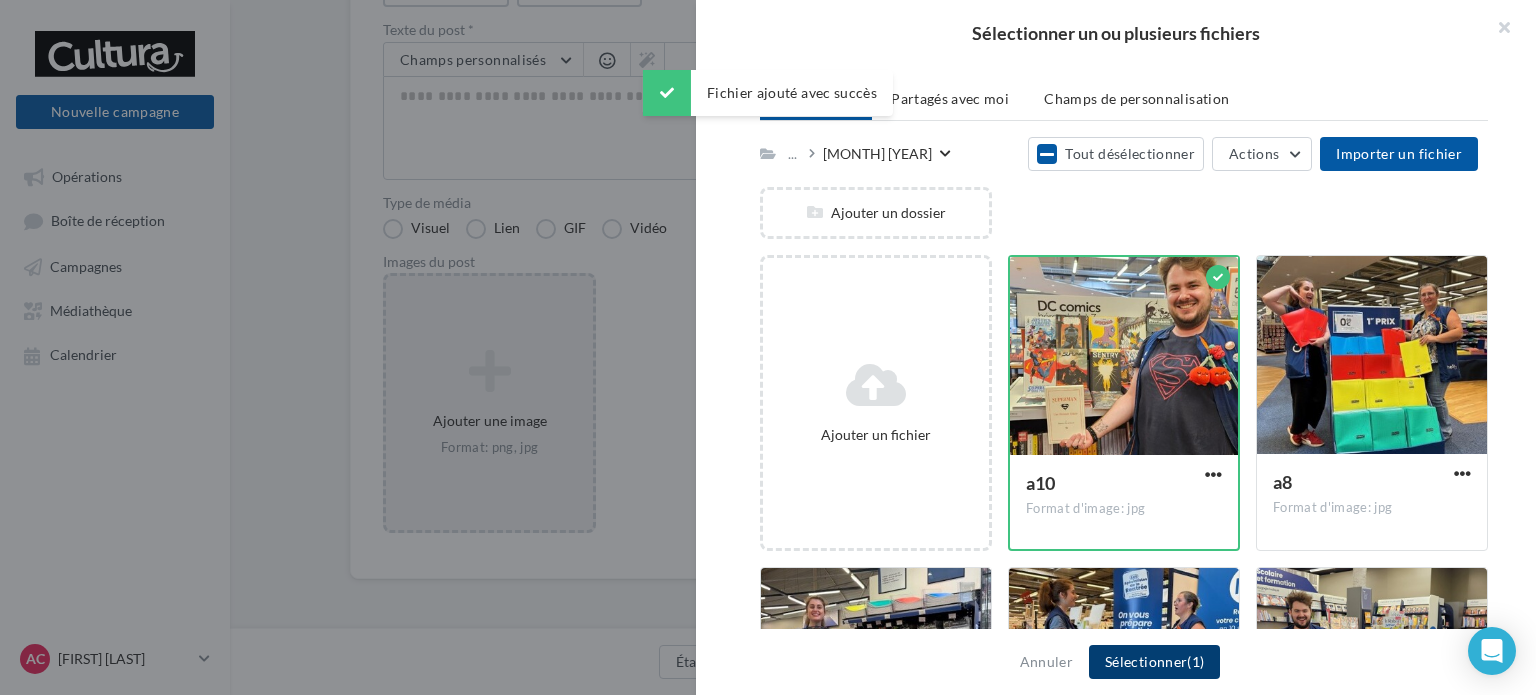 click on "Sélectionner   (1)" at bounding box center [1154, 662] 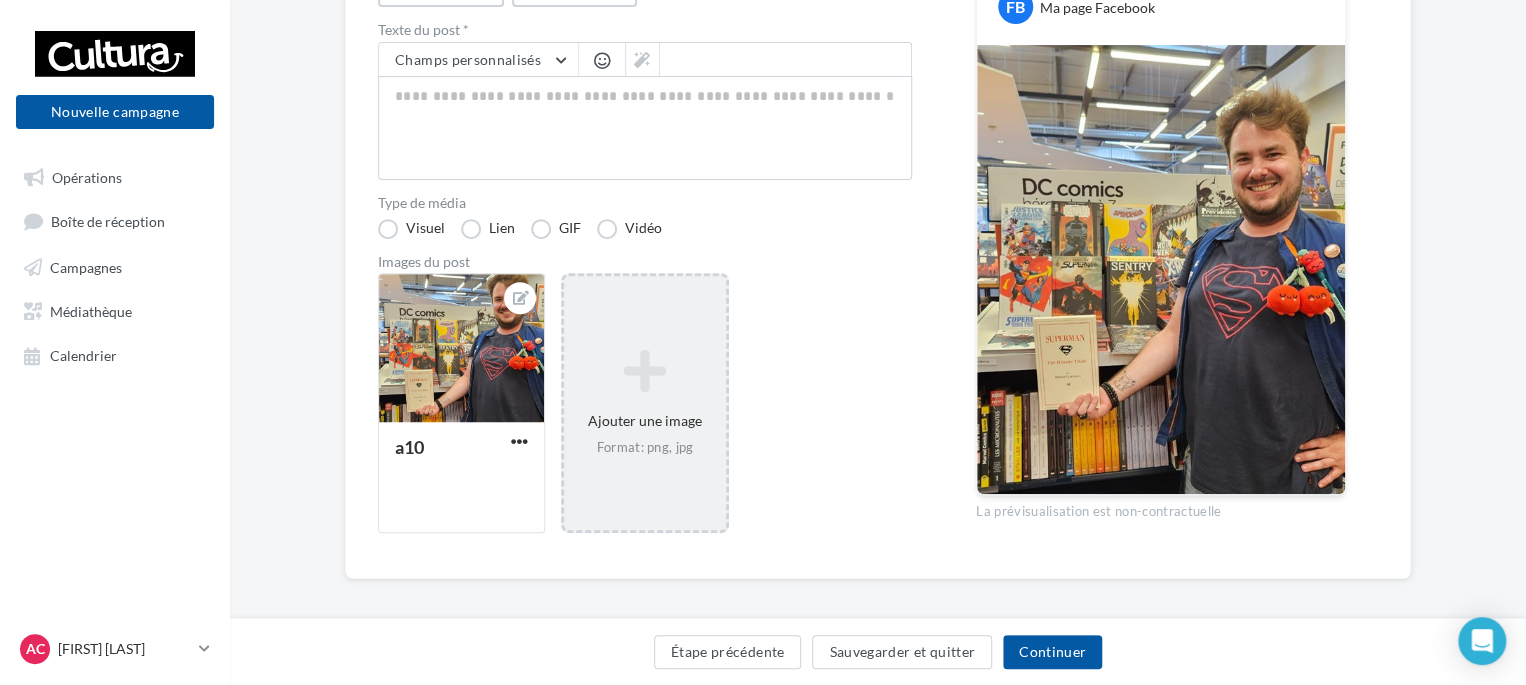 scroll, scrollTop: 116, scrollLeft: 0, axis: vertical 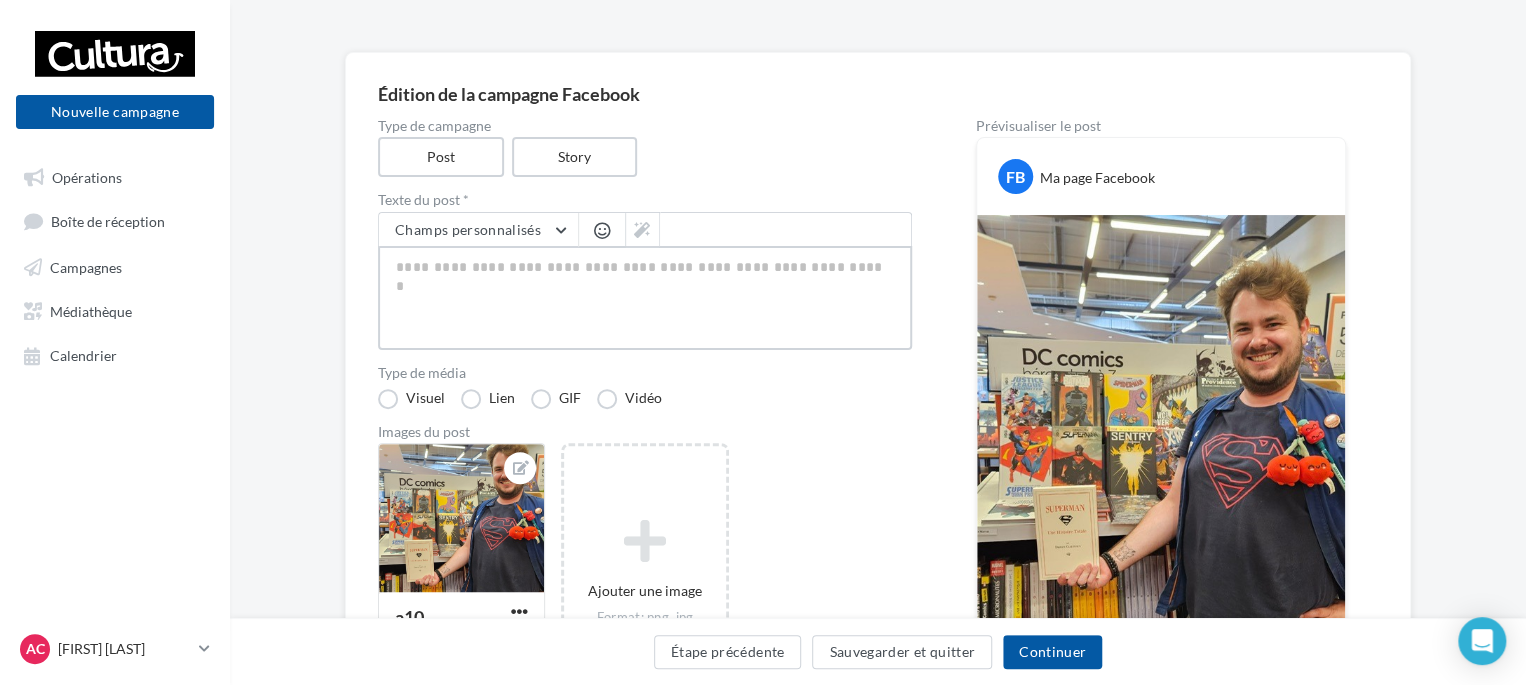 click at bounding box center (645, 298) 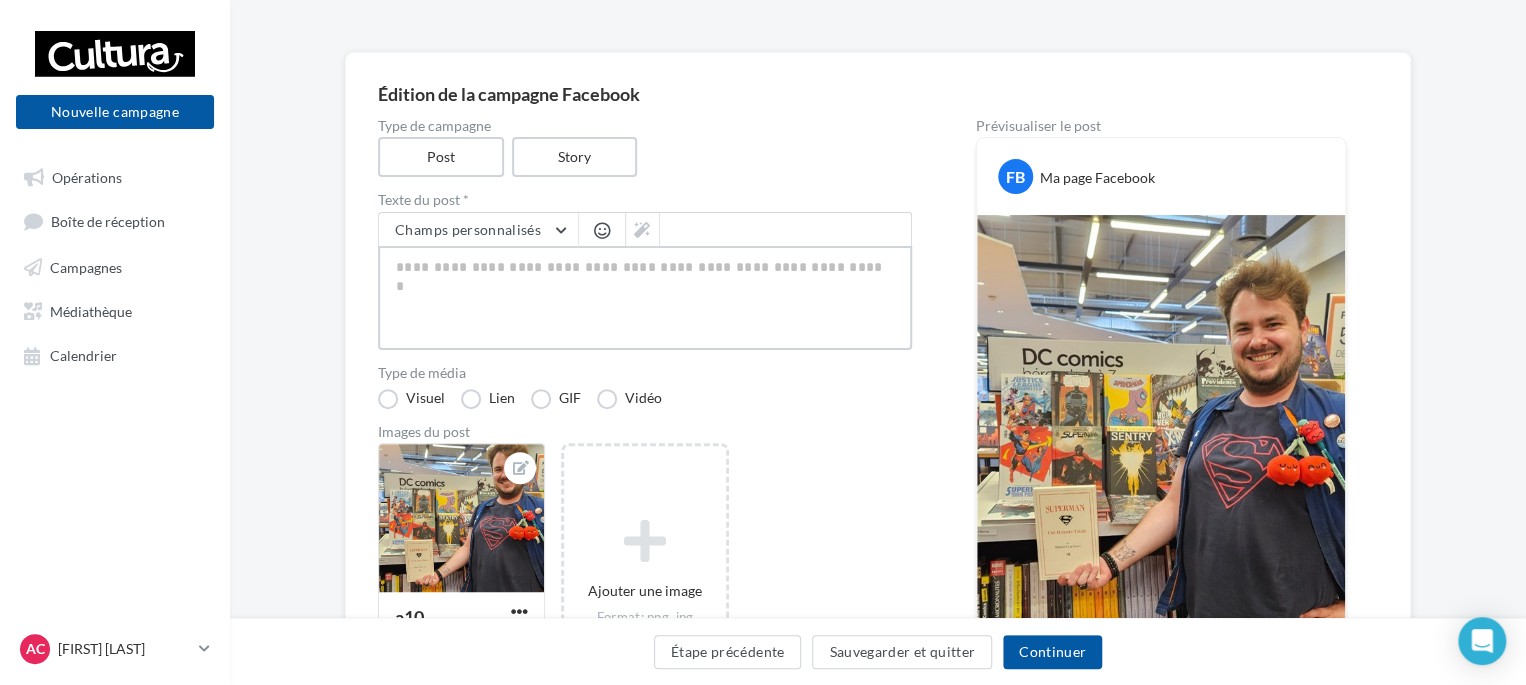 paste on "**********" 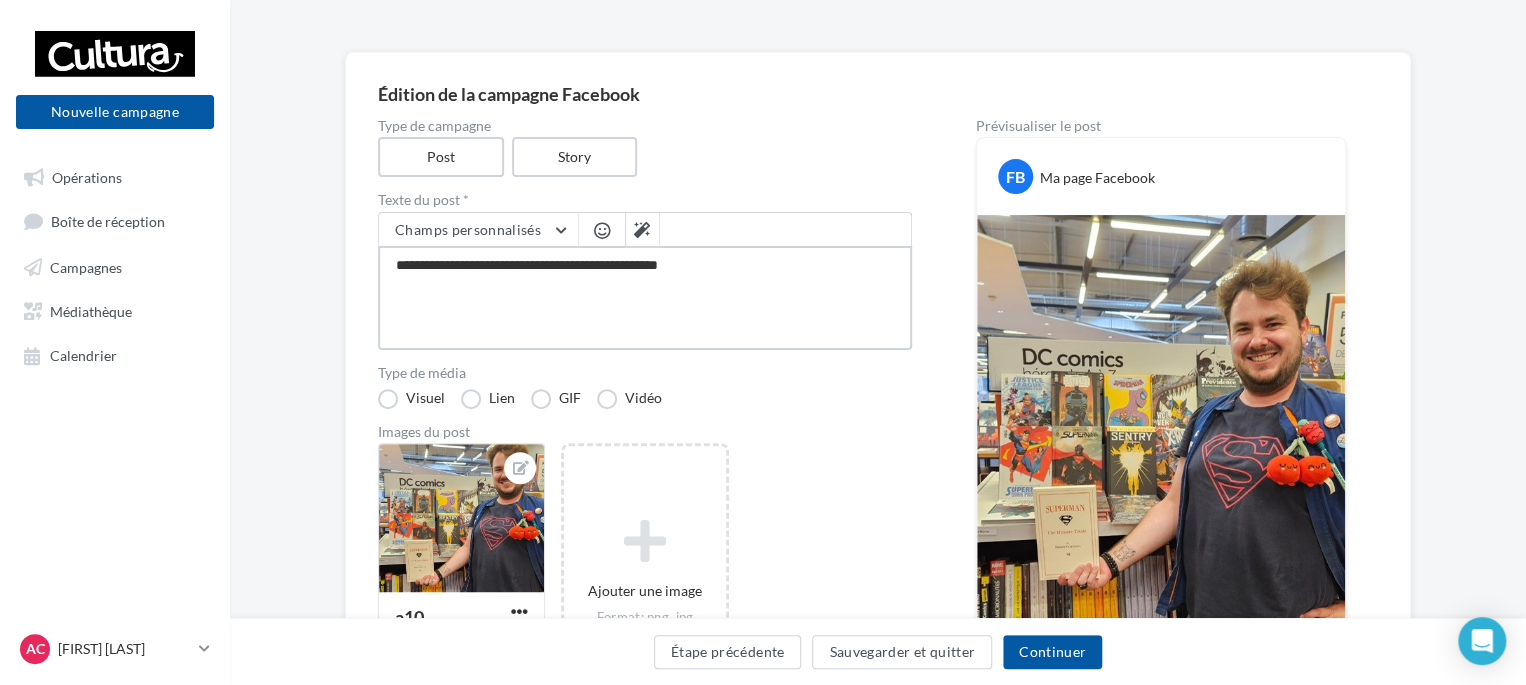 click on "**********" at bounding box center (645, 298) 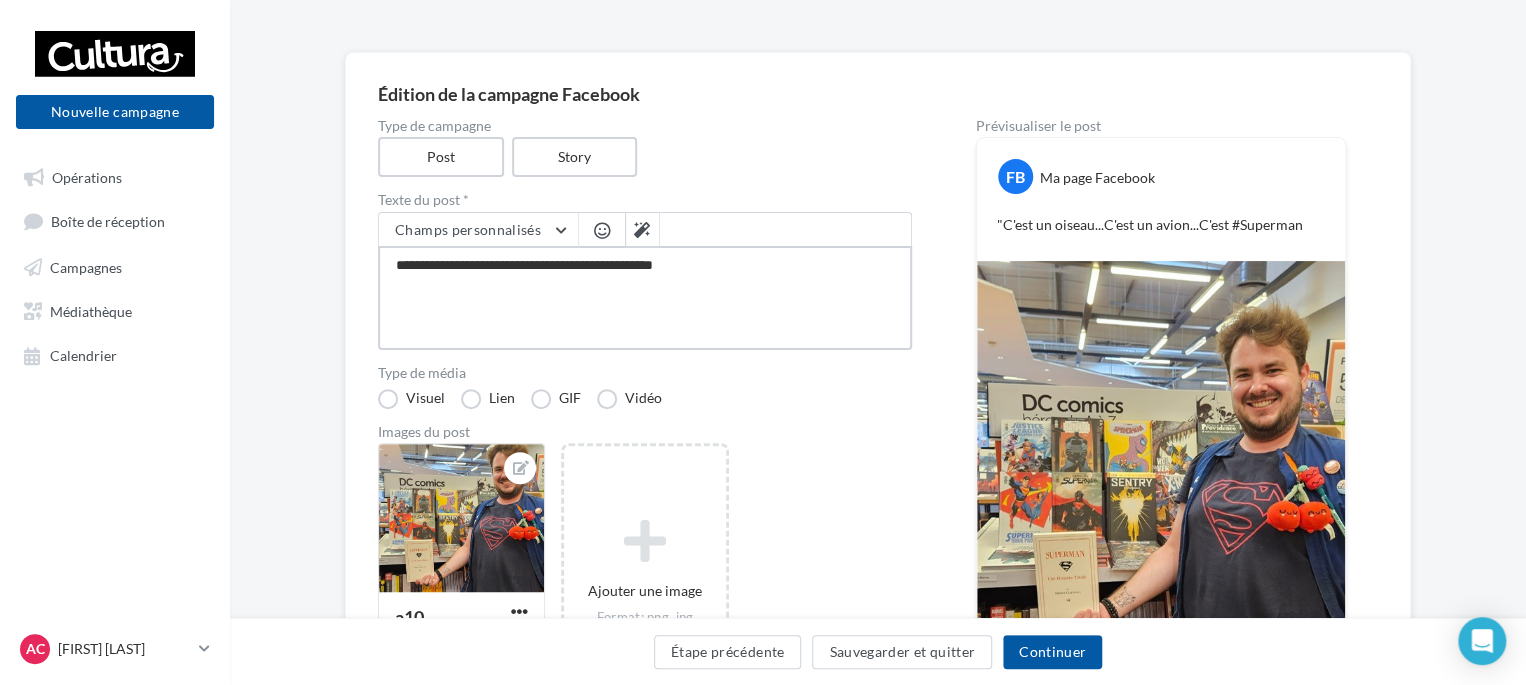 click on "**********" at bounding box center (645, 298) 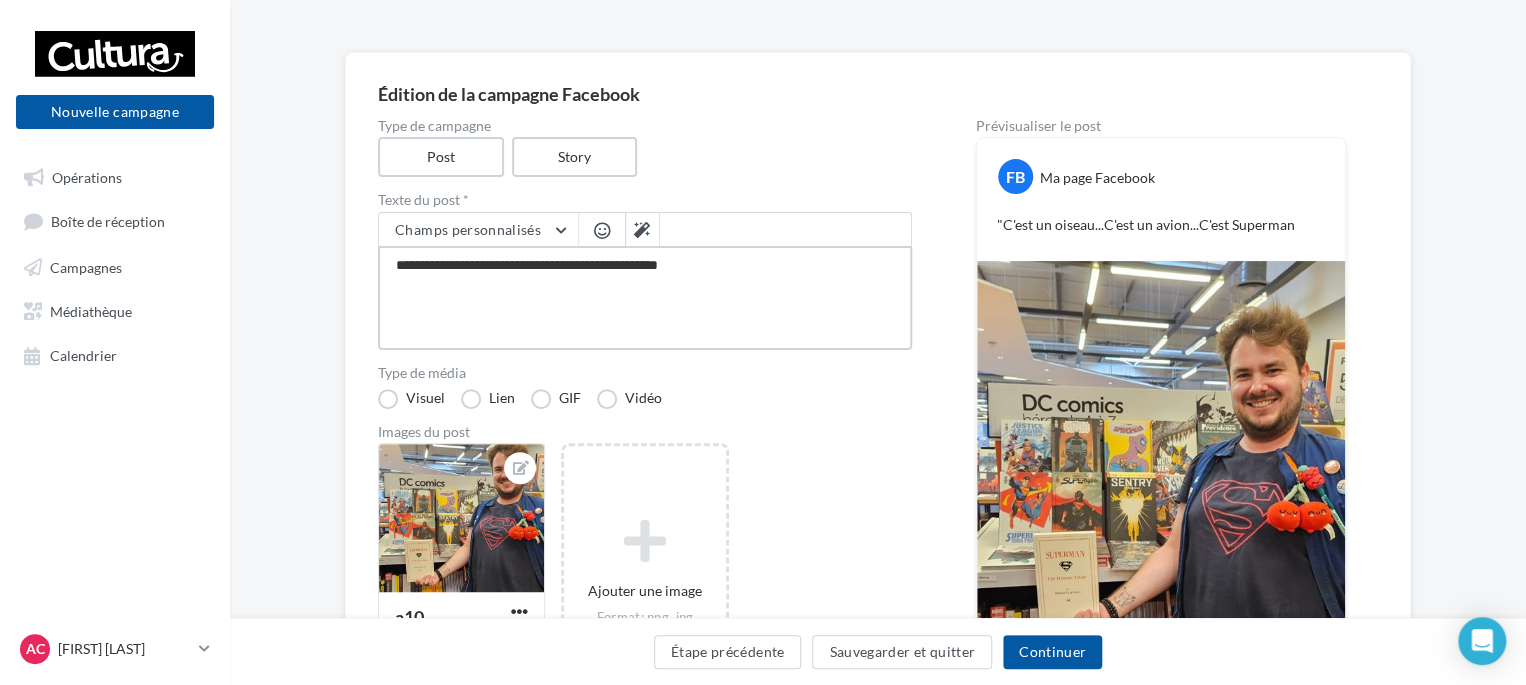 click on "**********" at bounding box center (645, 298) 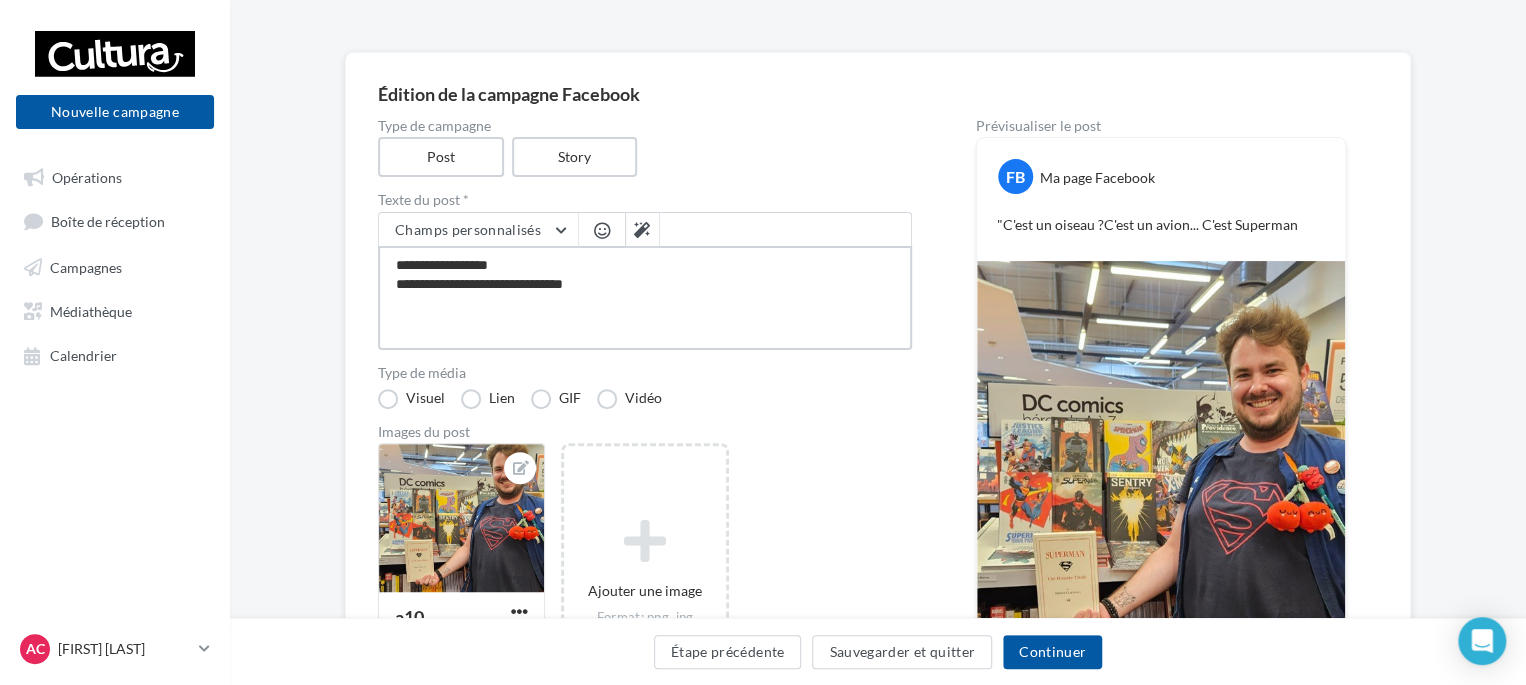 click on "**********" at bounding box center (645, 298) 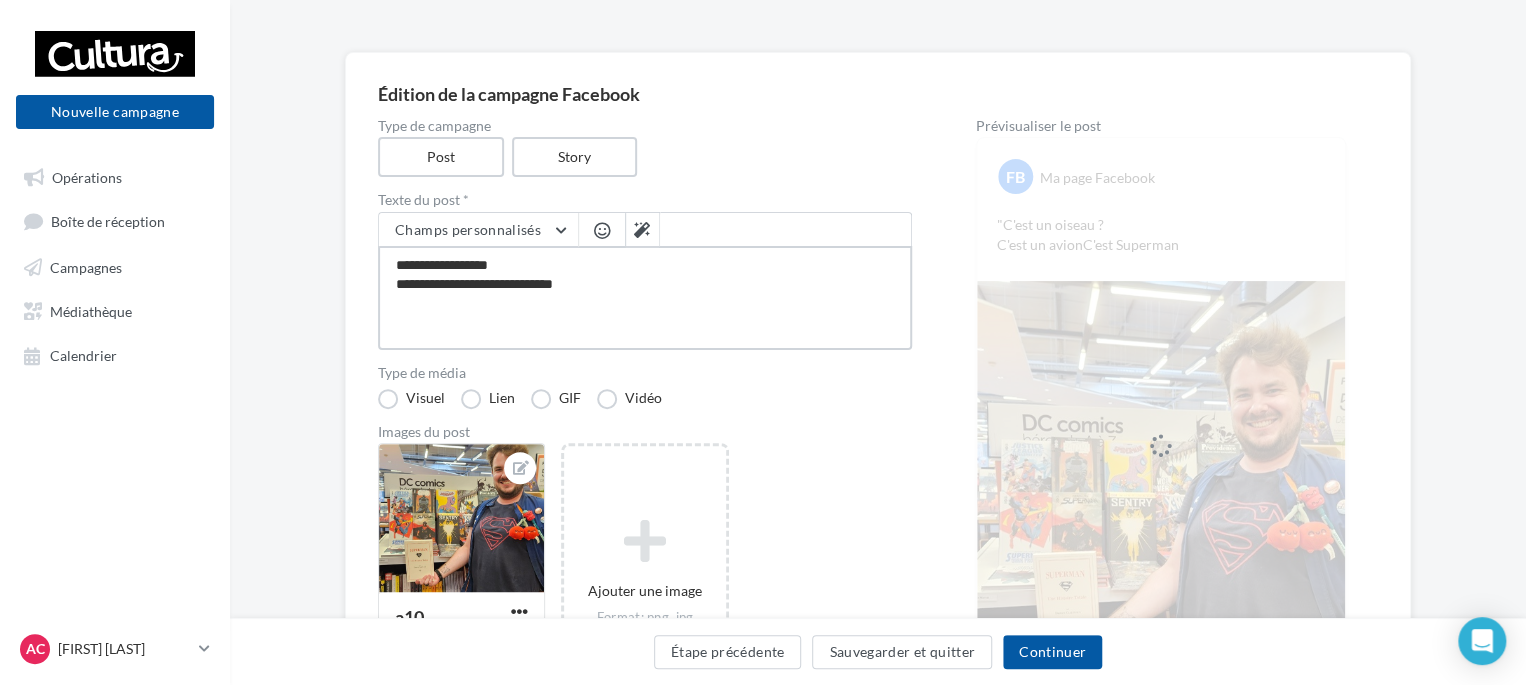 click on "**********" at bounding box center (645, 298) 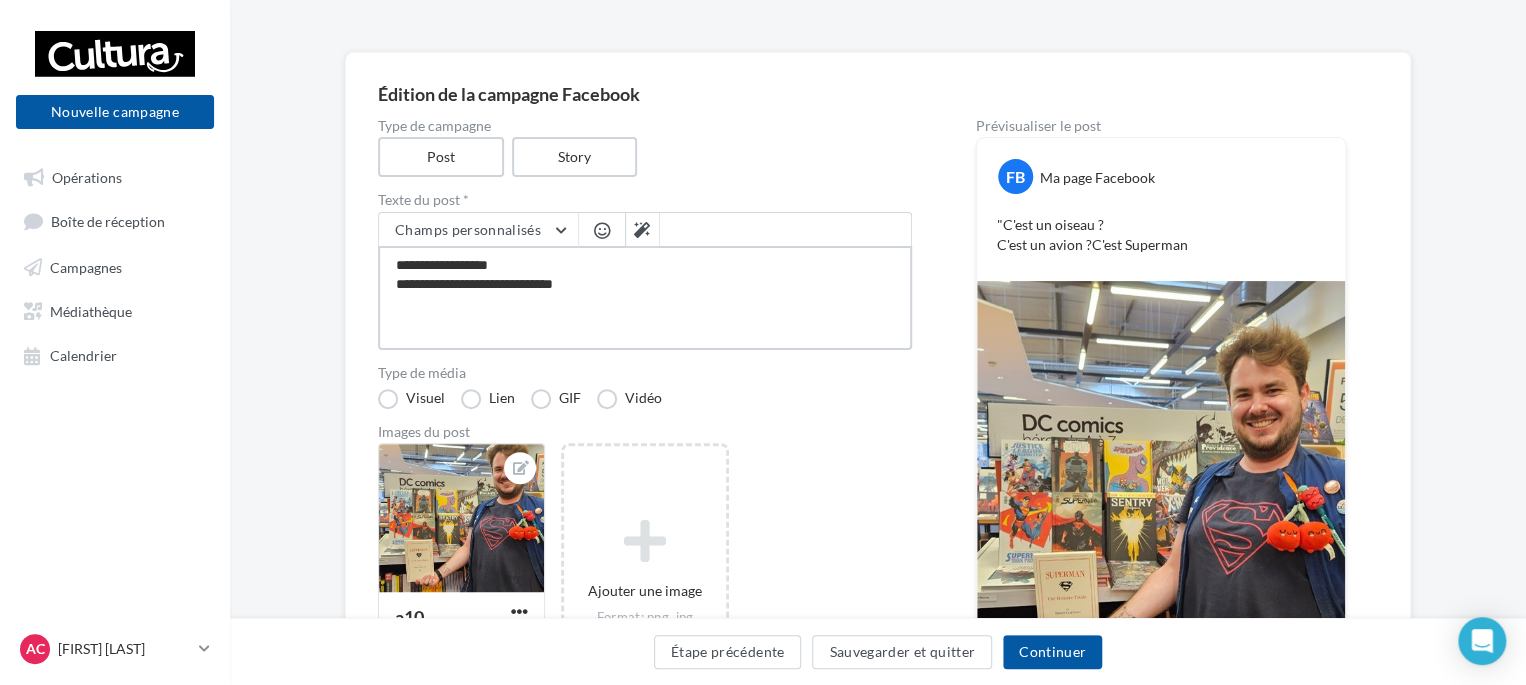 click on "**********" at bounding box center (645, 298) 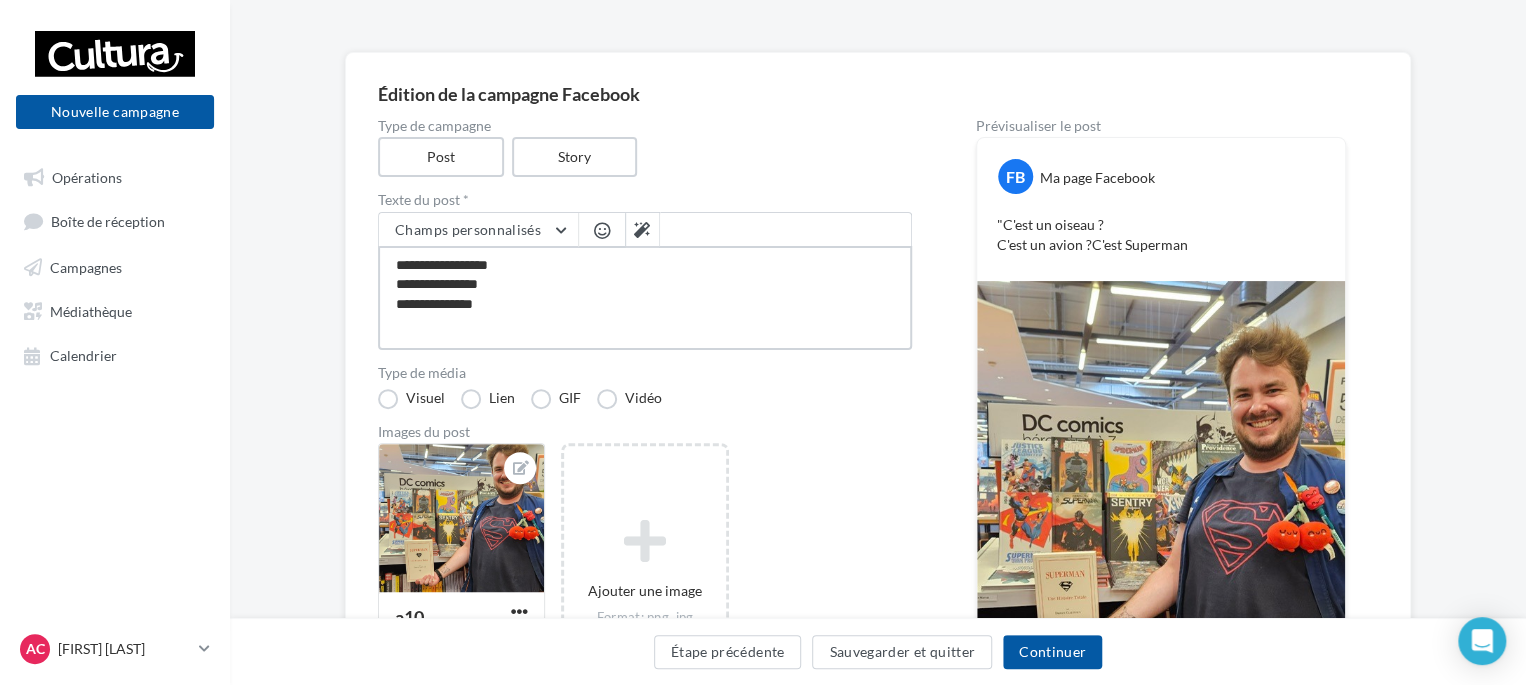 click on "**********" at bounding box center [645, 298] 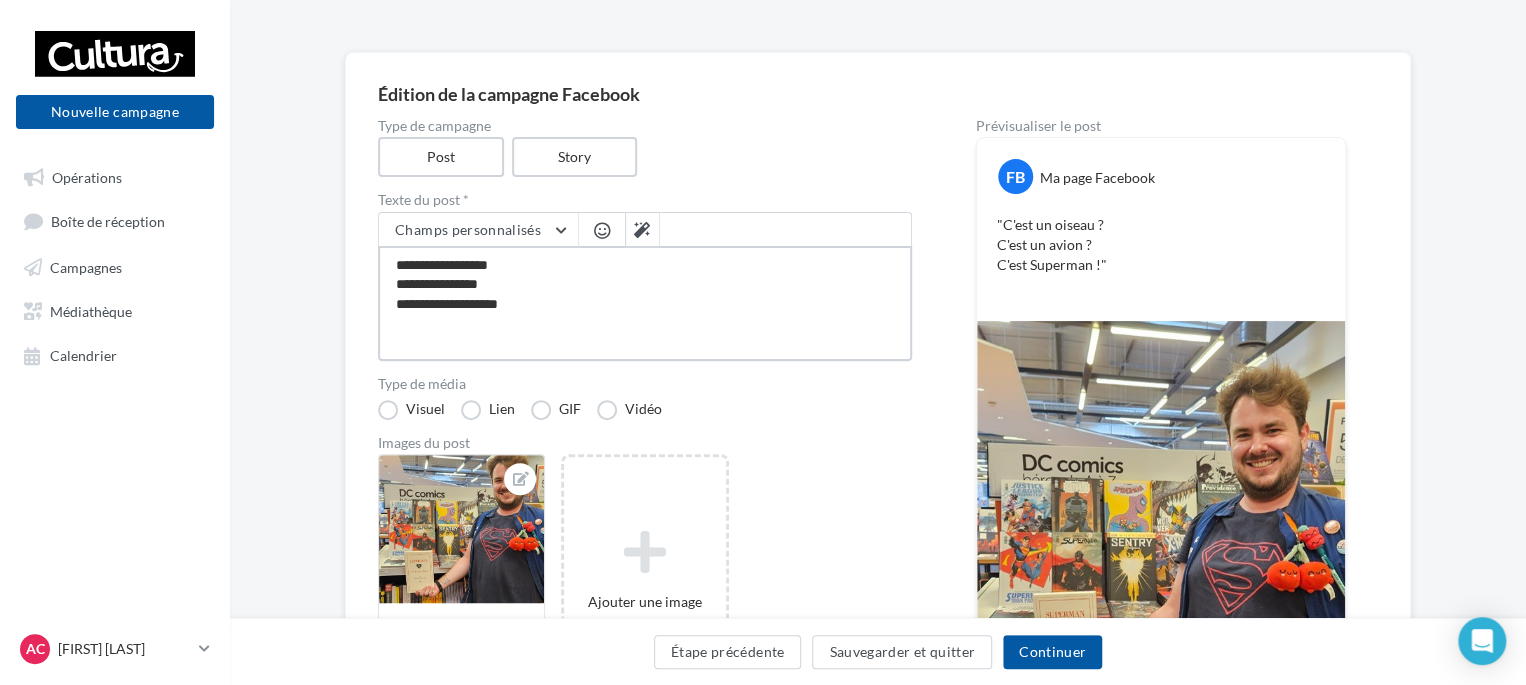 click on "**********" at bounding box center [645, 303] 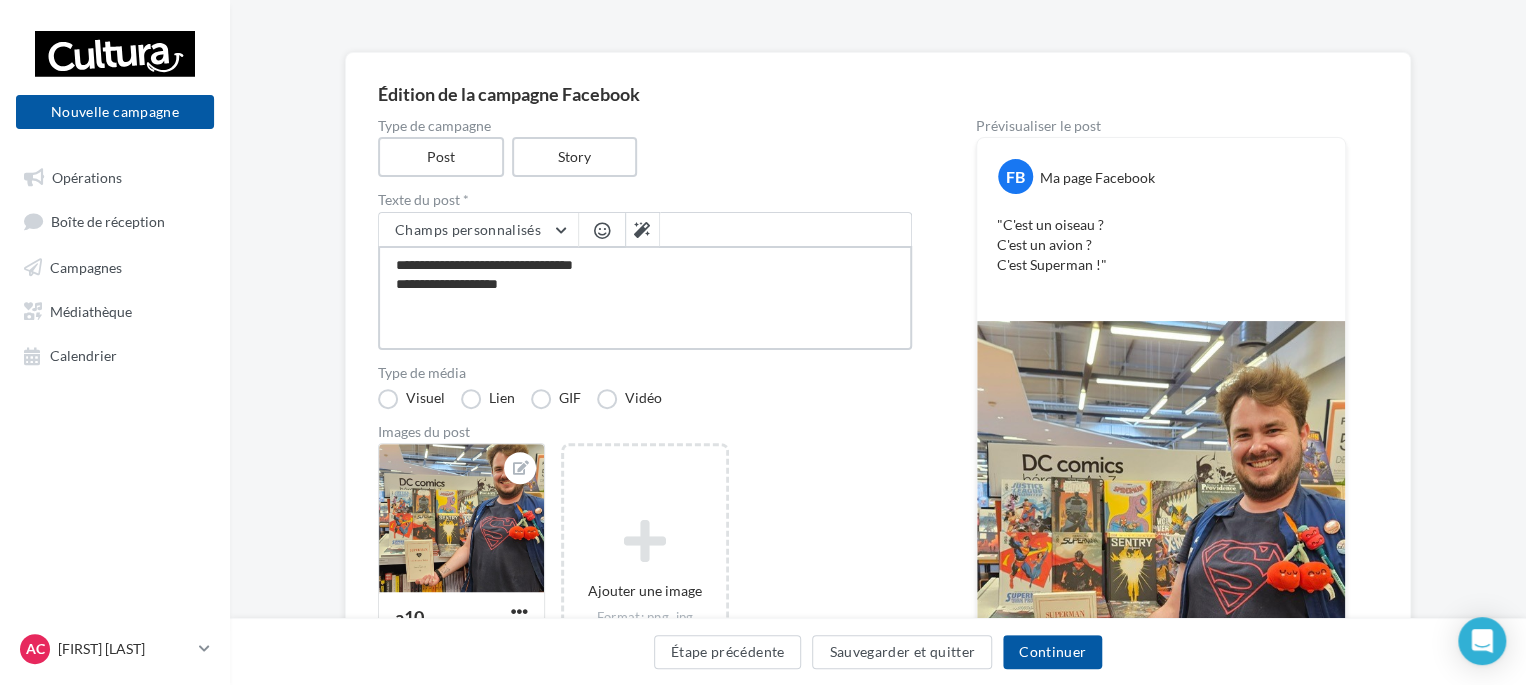 click on "**********" at bounding box center (645, 298) 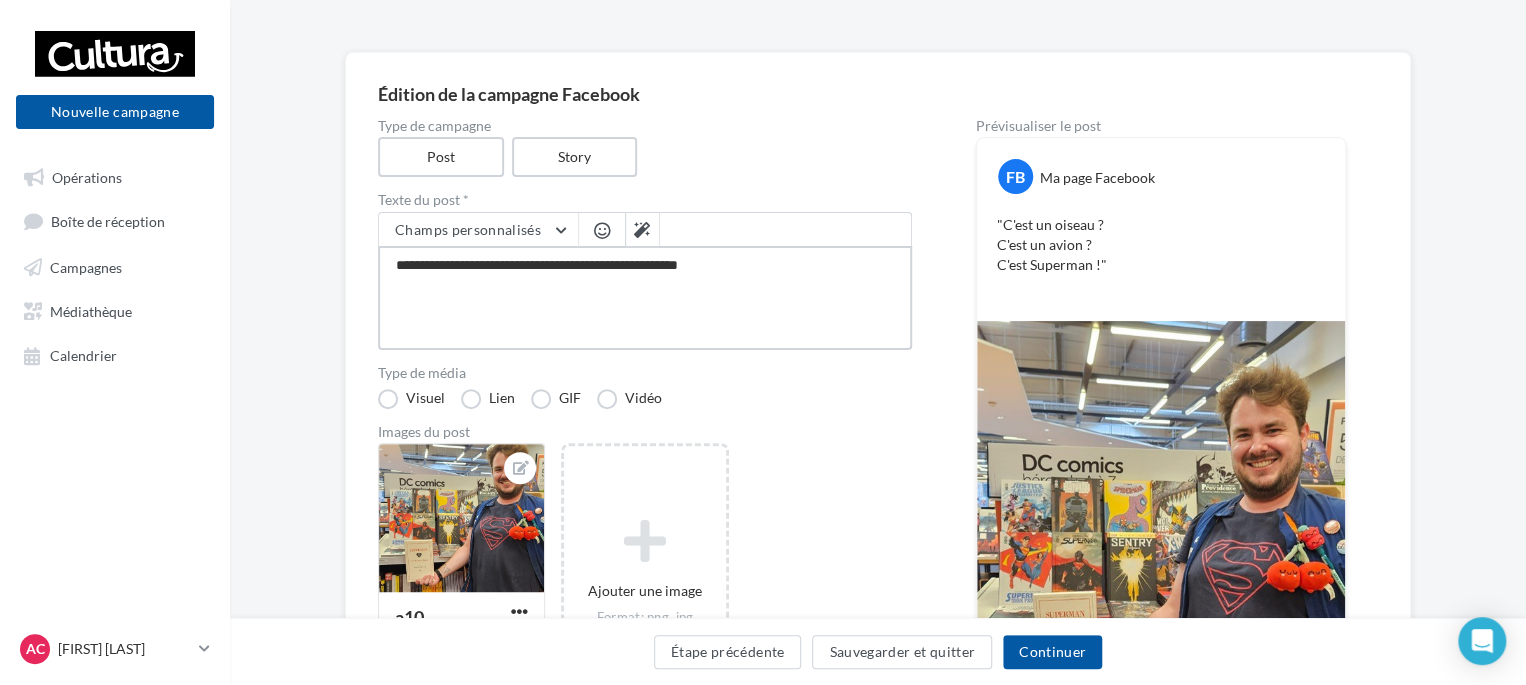 click on "**********" at bounding box center [645, 298] 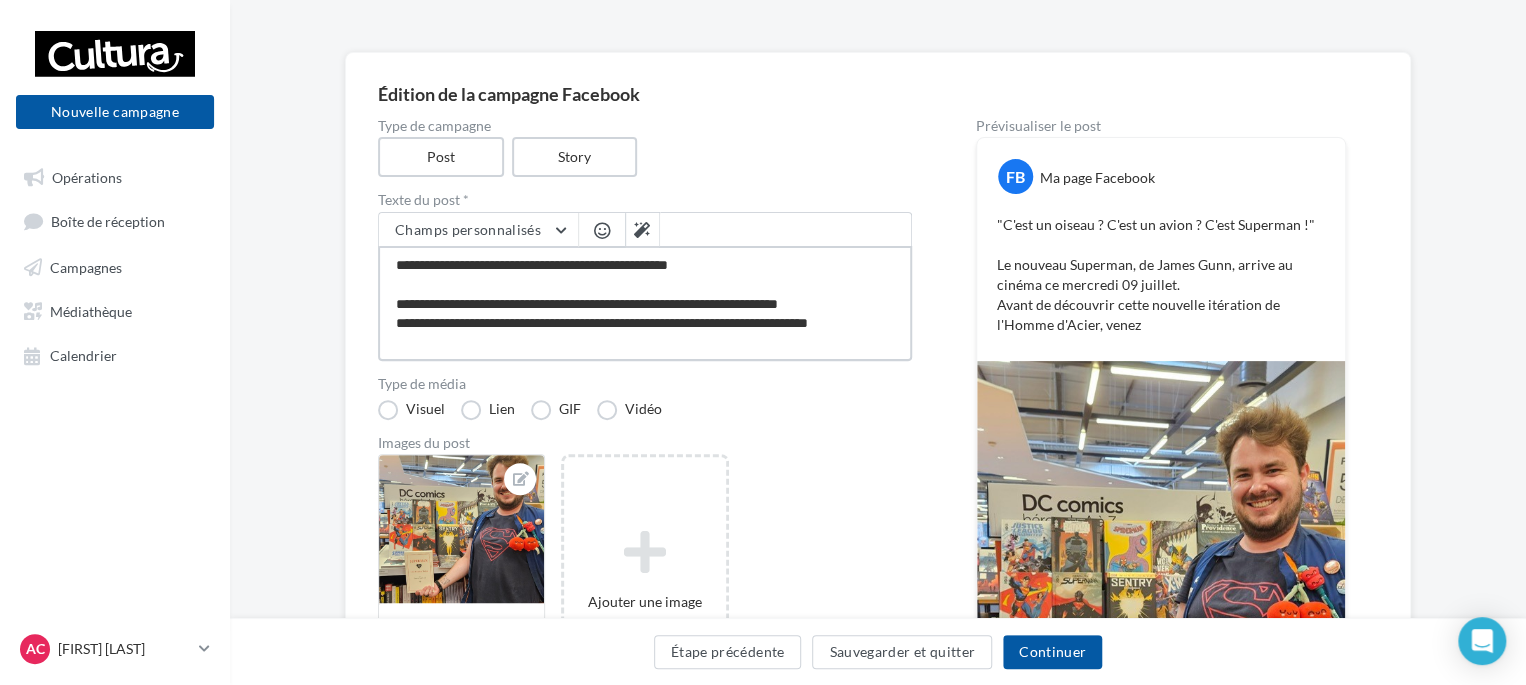scroll, scrollTop: 0, scrollLeft: 0, axis: both 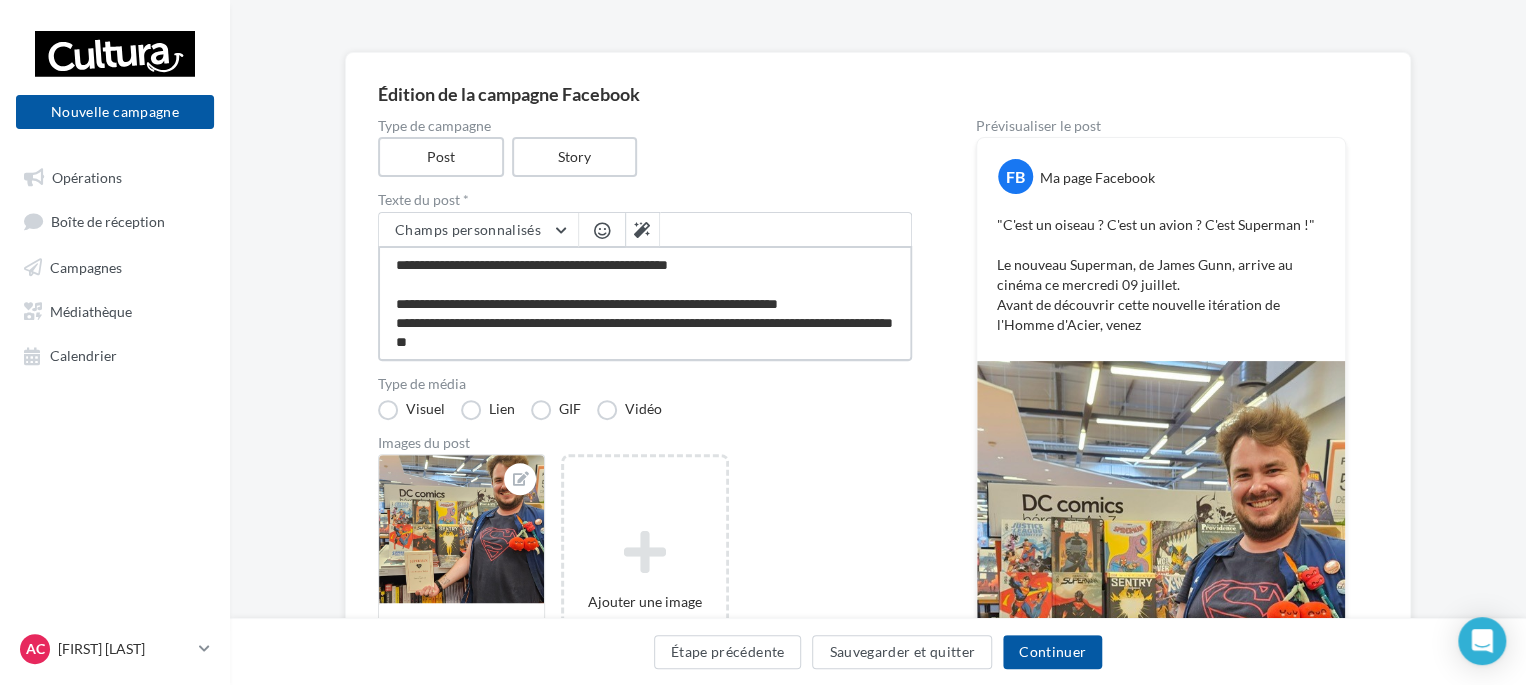 click on "**********" at bounding box center (645, 303) 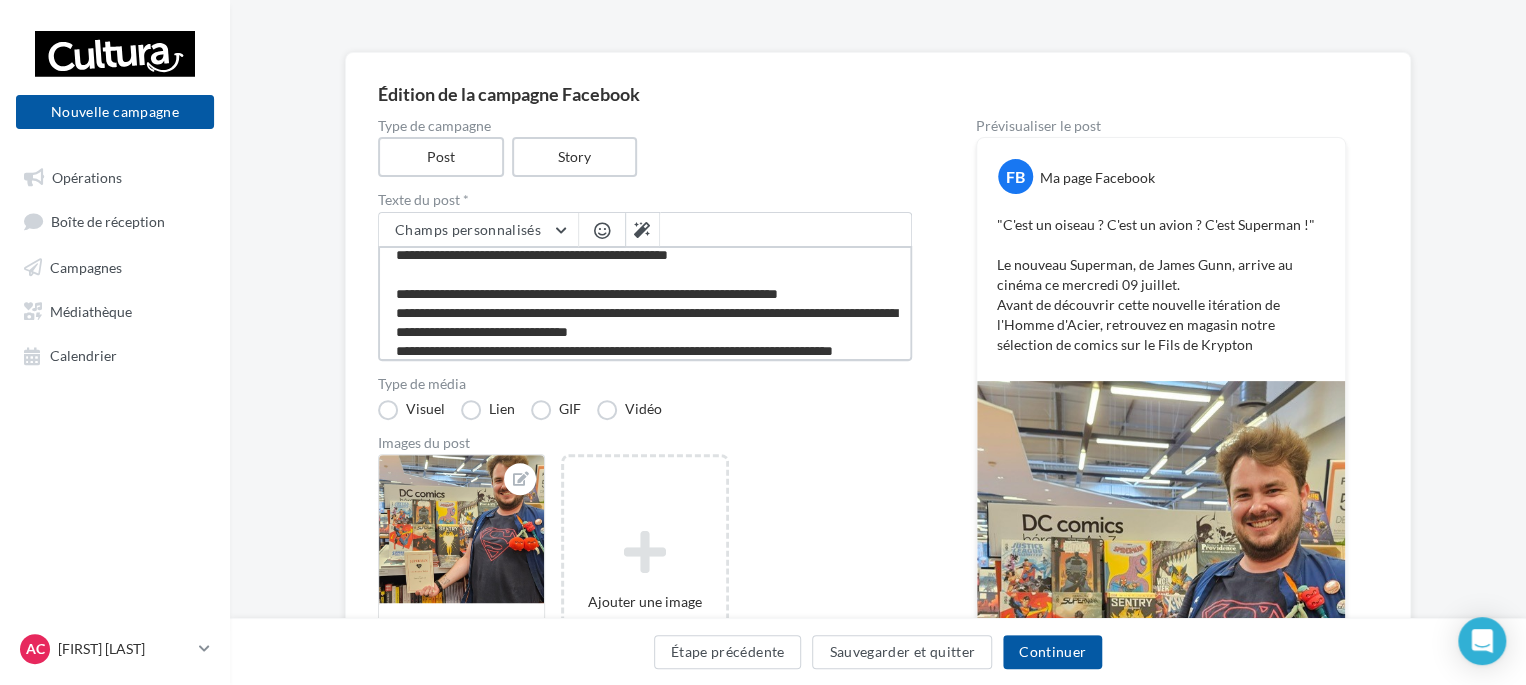 scroll, scrollTop: 29, scrollLeft: 0, axis: vertical 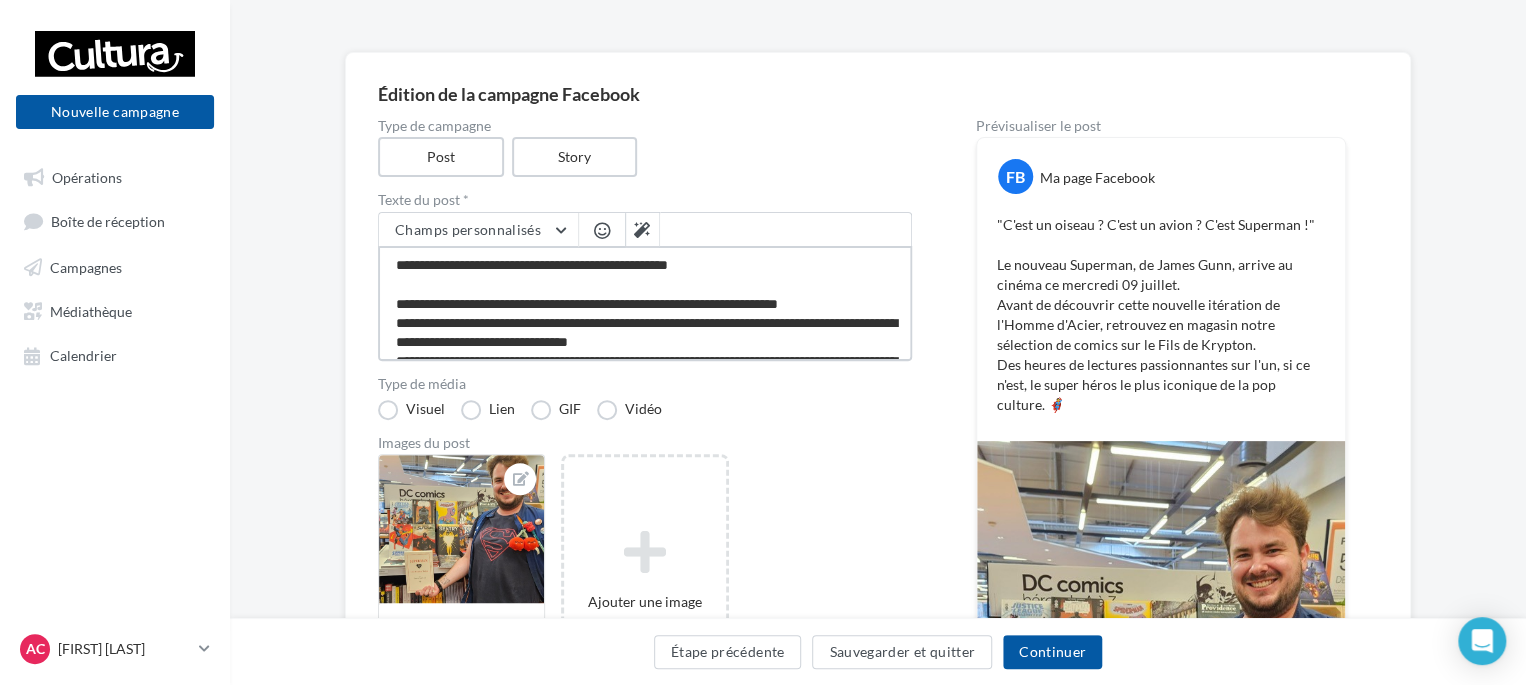 click on "**********" at bounding box center [645, 303] 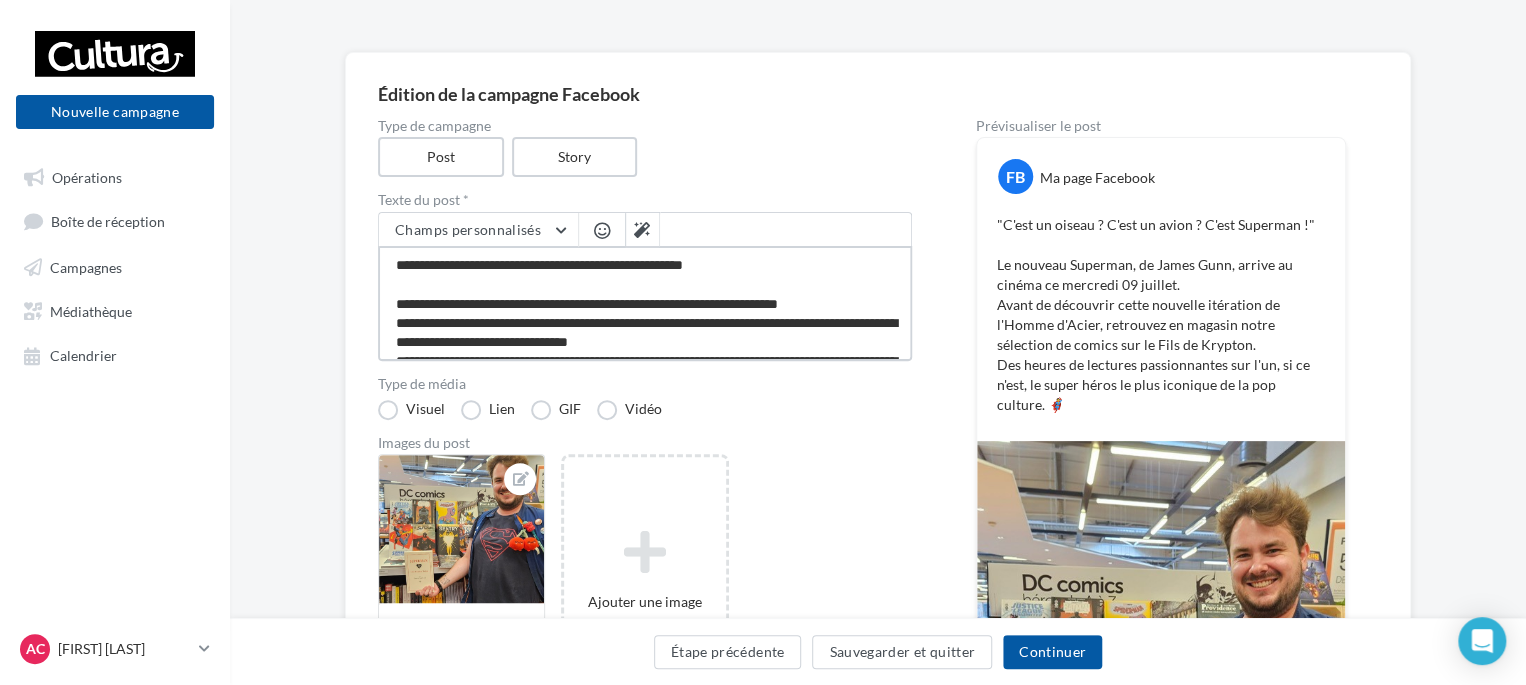 scroll, scrollTop: 38, scrollLeft: 0, axis: vertical 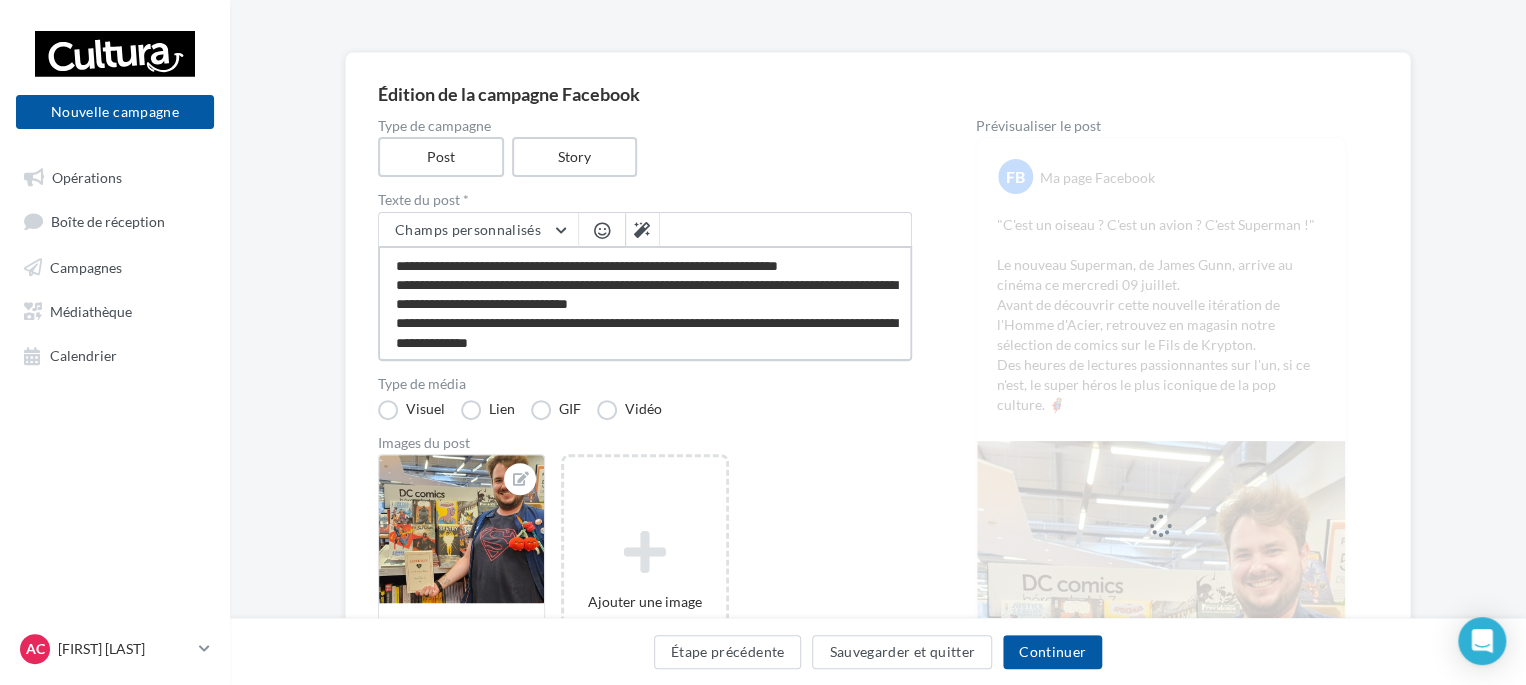 click on "**********" at bounding box center [645, 303] 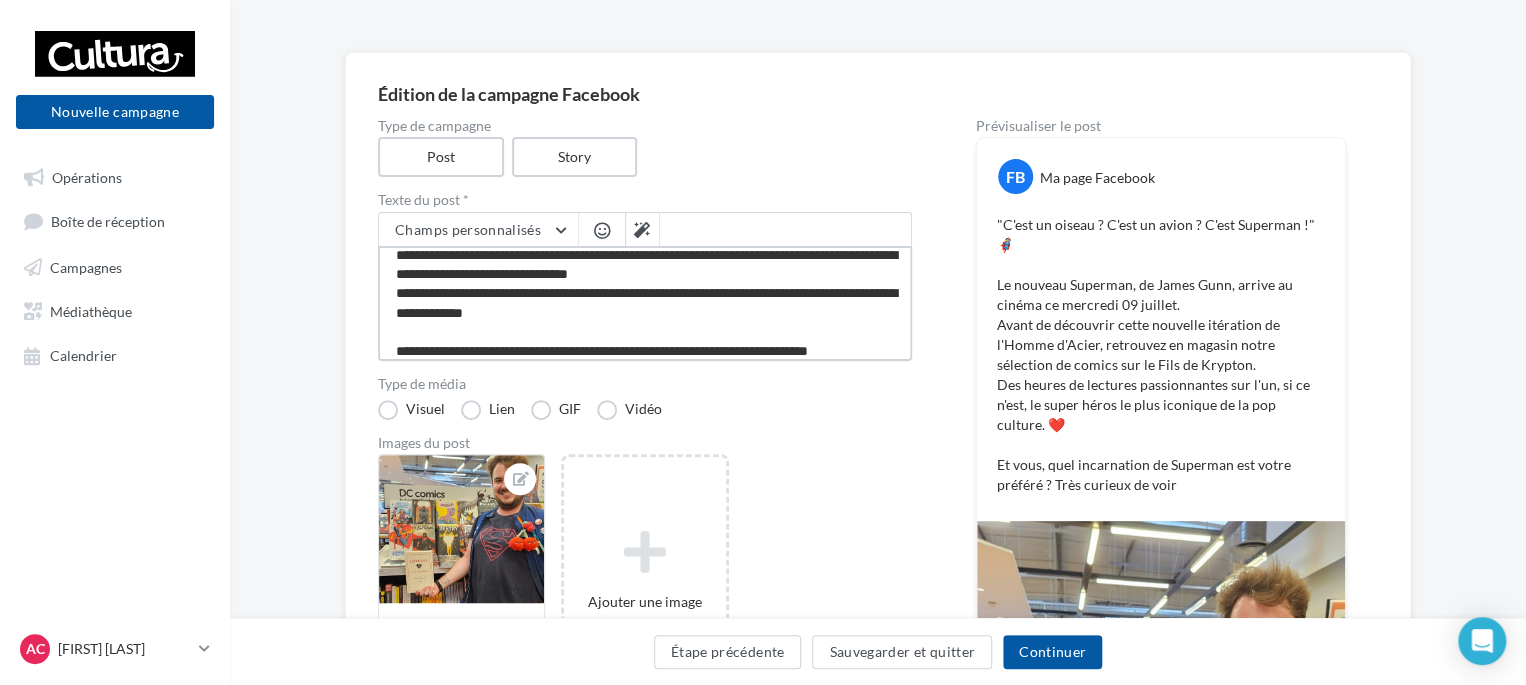 scroll, scrollTop: 87, scrollLeft: 0, axis: vertical 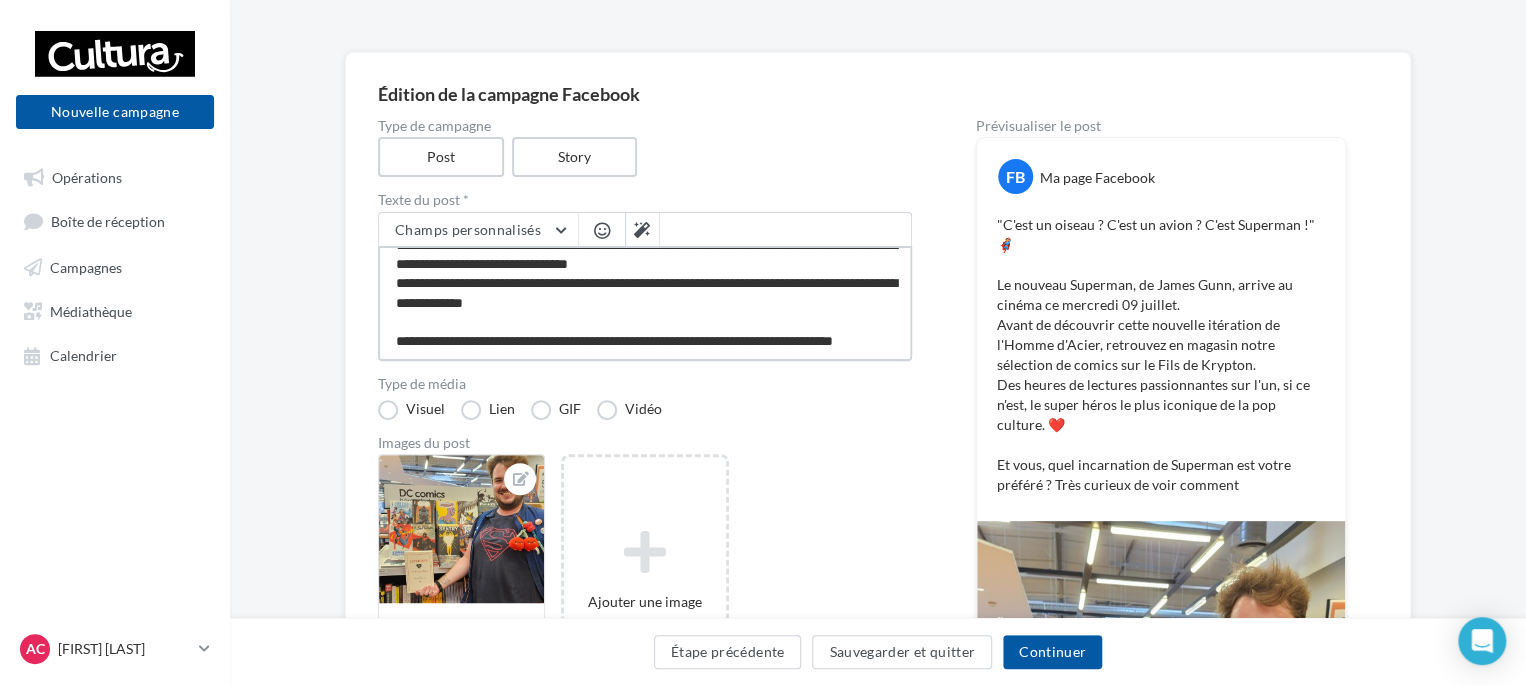 paste on "**********" 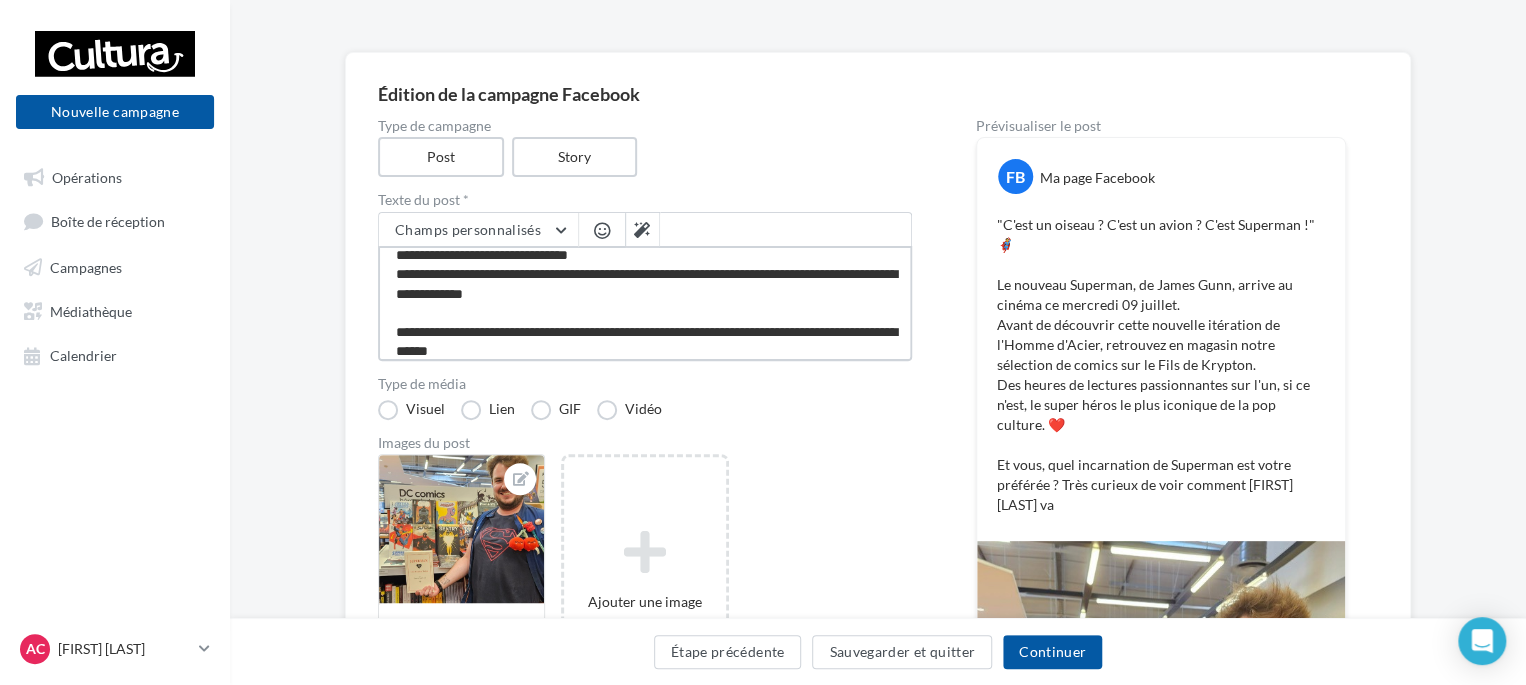 click on "**********" at bounding box center (645, 303) 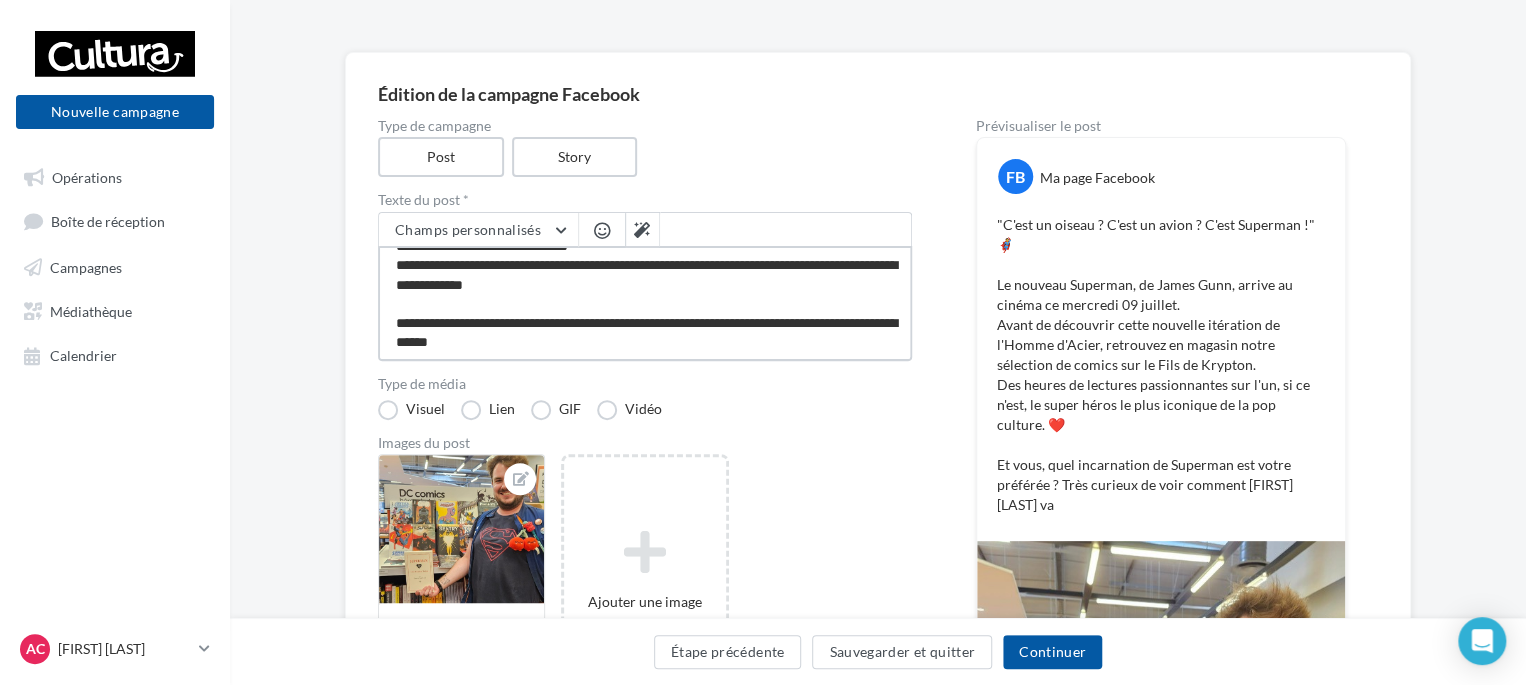 click on "**********" at bounding box center (645, 303) 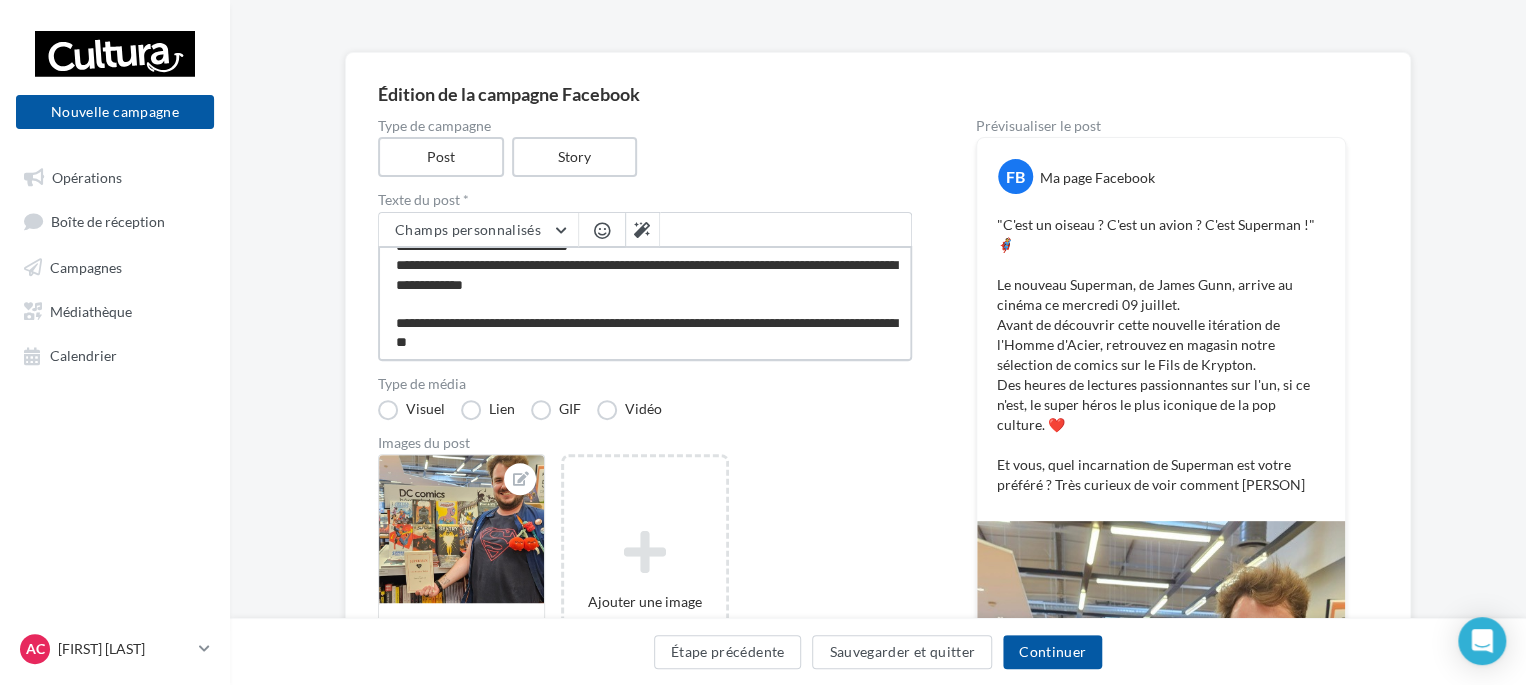 click on "**********" at bounding box center [645, 303] 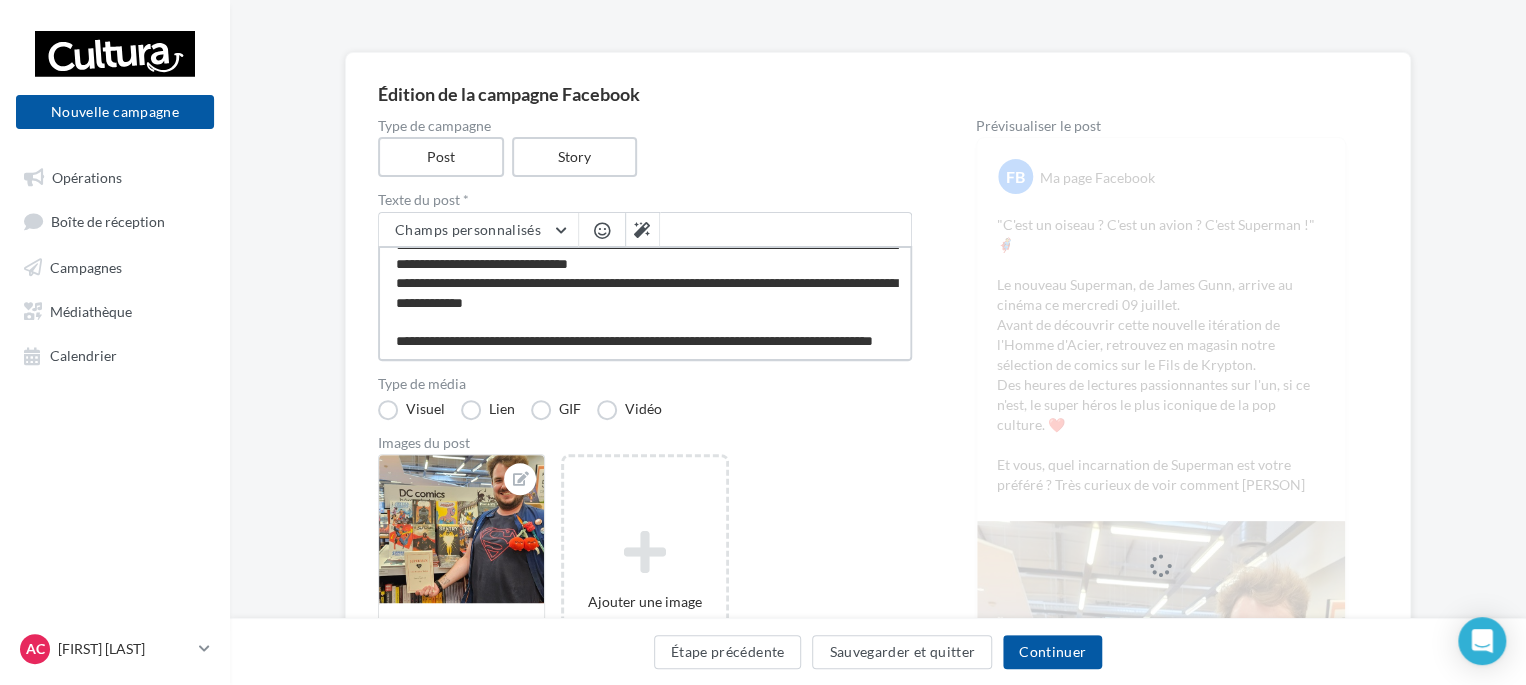 click on "**********" at bounding box center (645, 303) 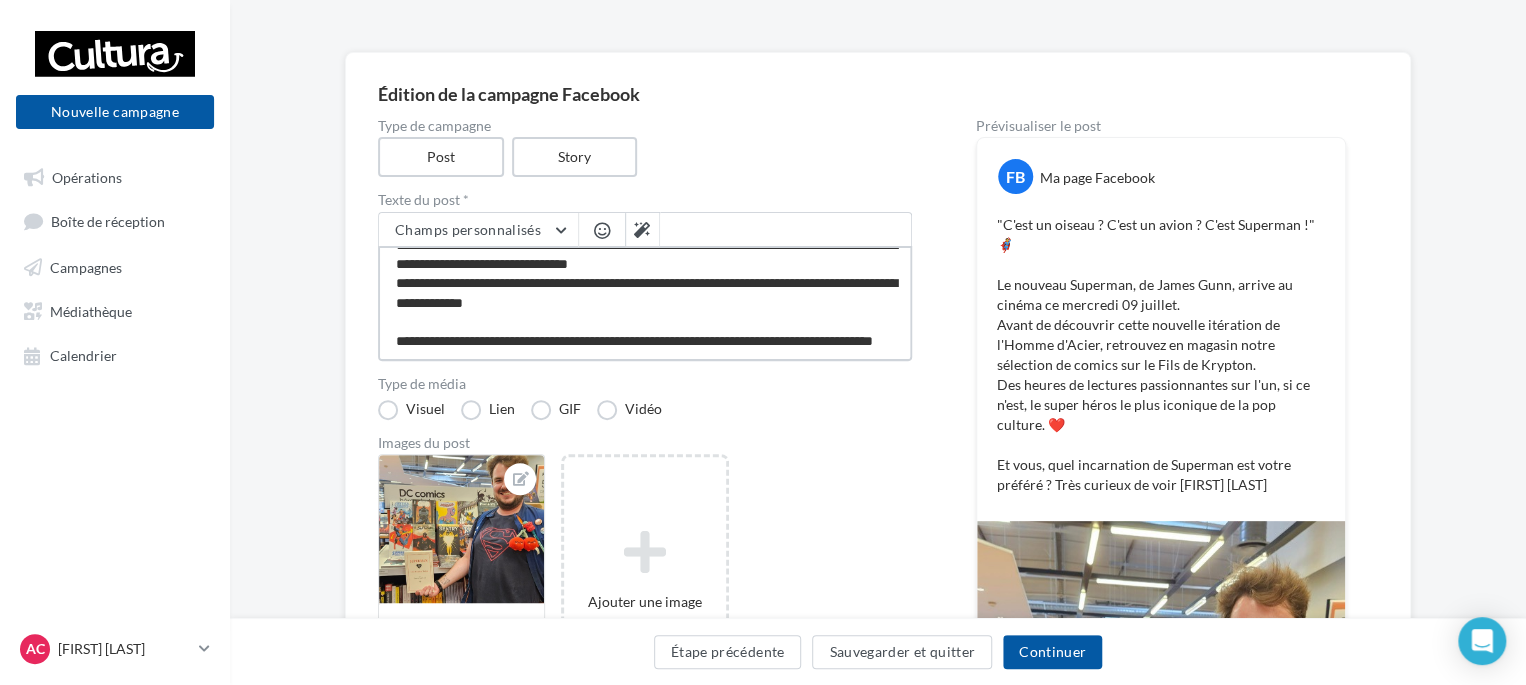 click on "**********" at bounding box center [645, 303] 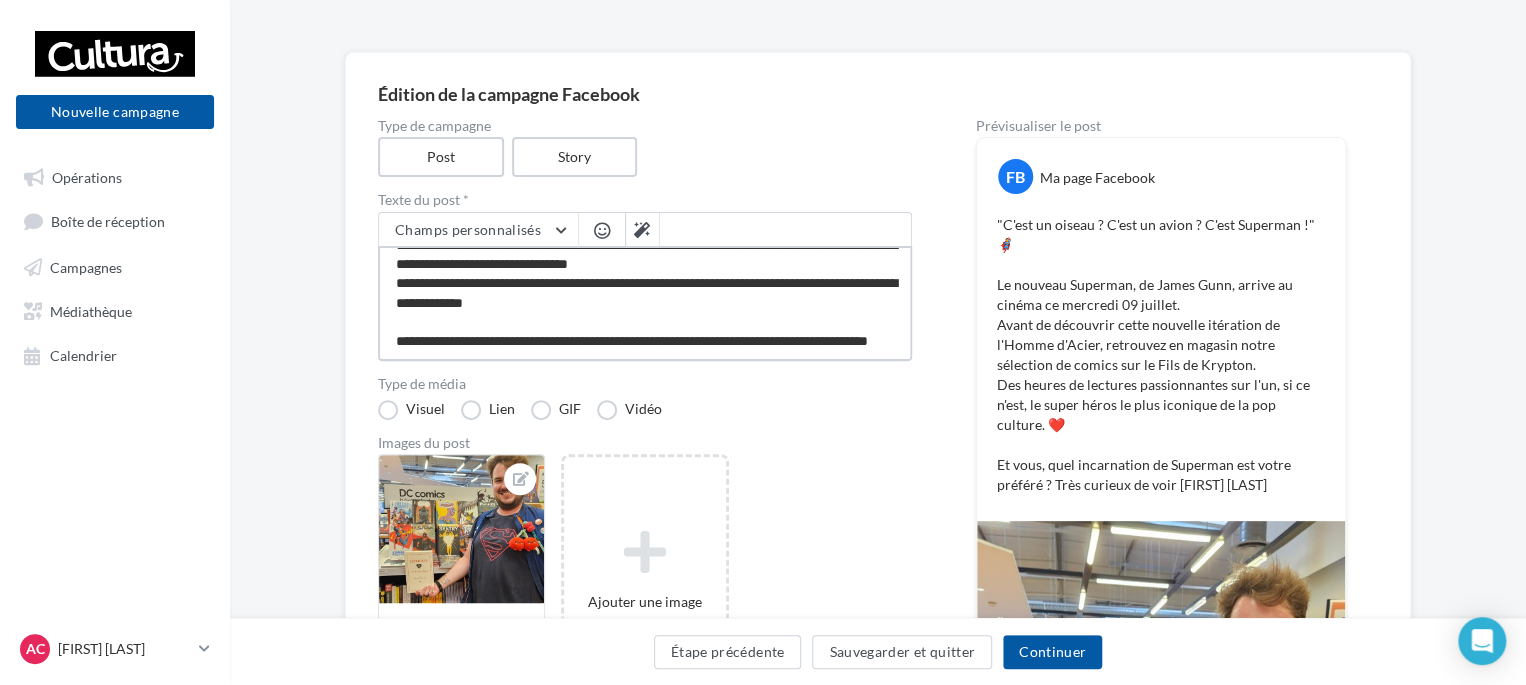 click on "**********" at bounding box center (645, 303) 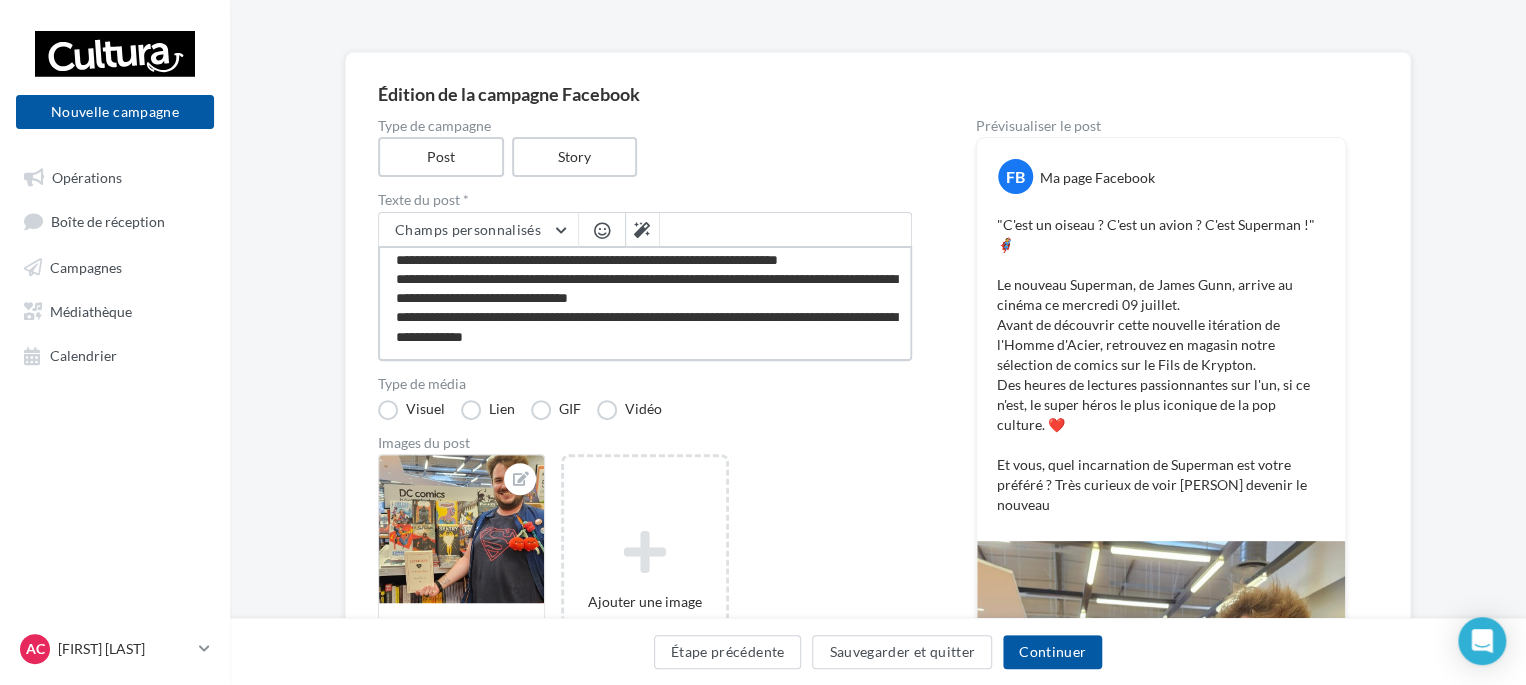 scroll, scrollTop: 44, scrollLeft: 0, axis: vertical 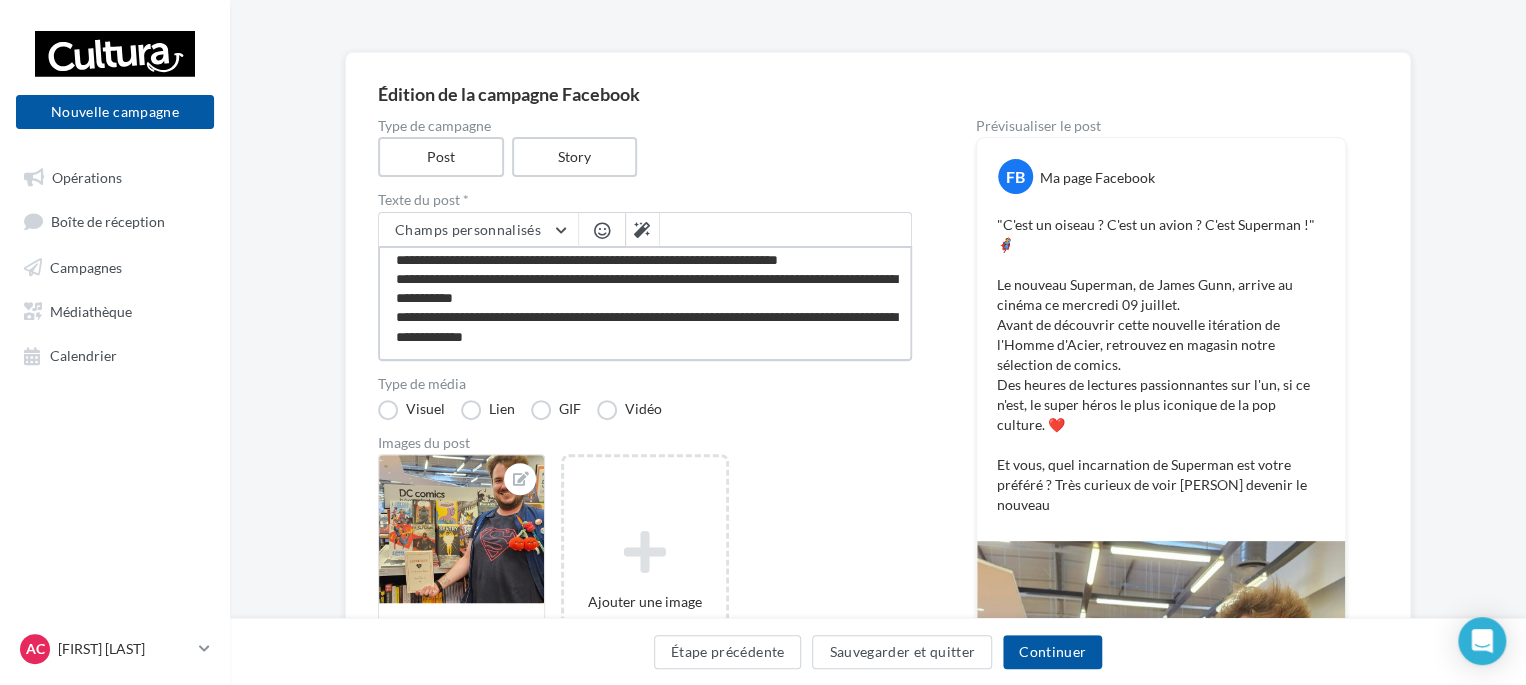 click on "**********" at bounding box center (645, 303) 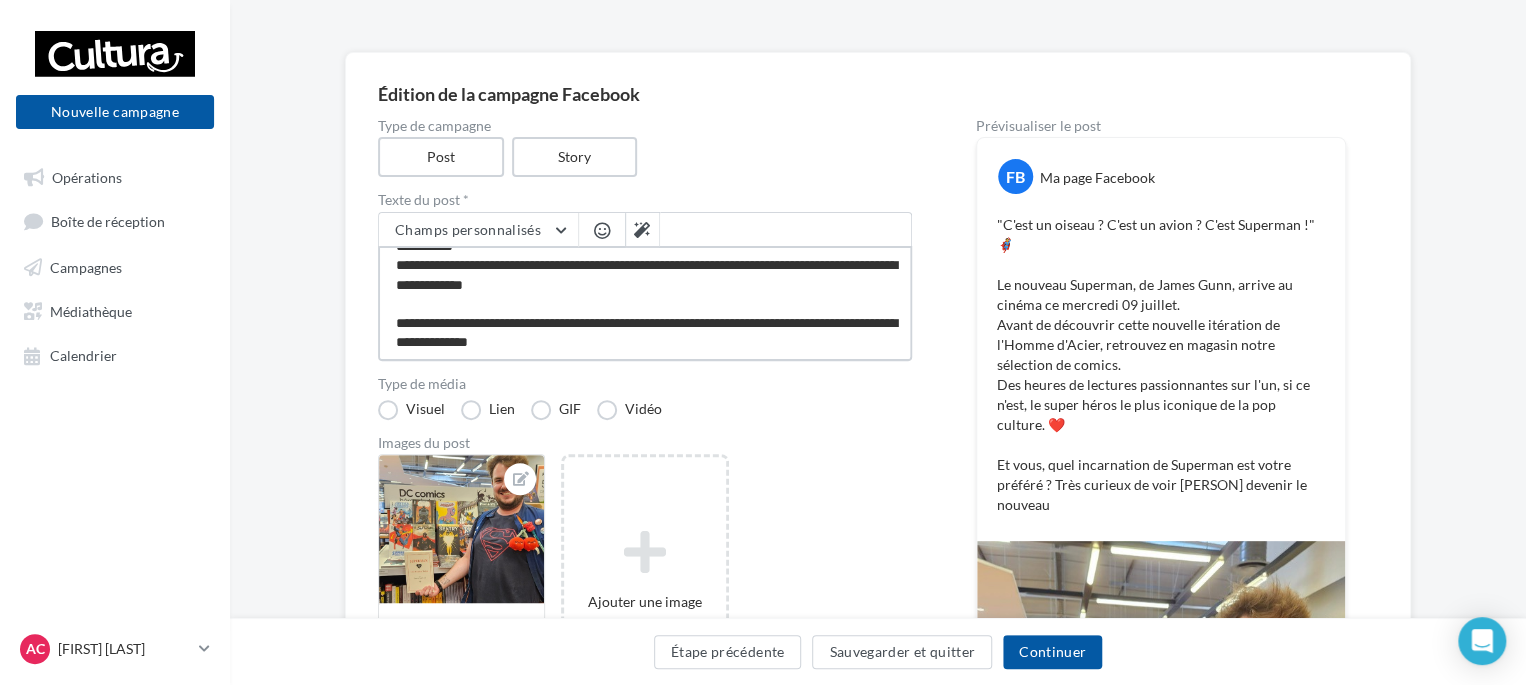 scroll, scrollTop: 96, scrollLeft: 0, axis: vertical 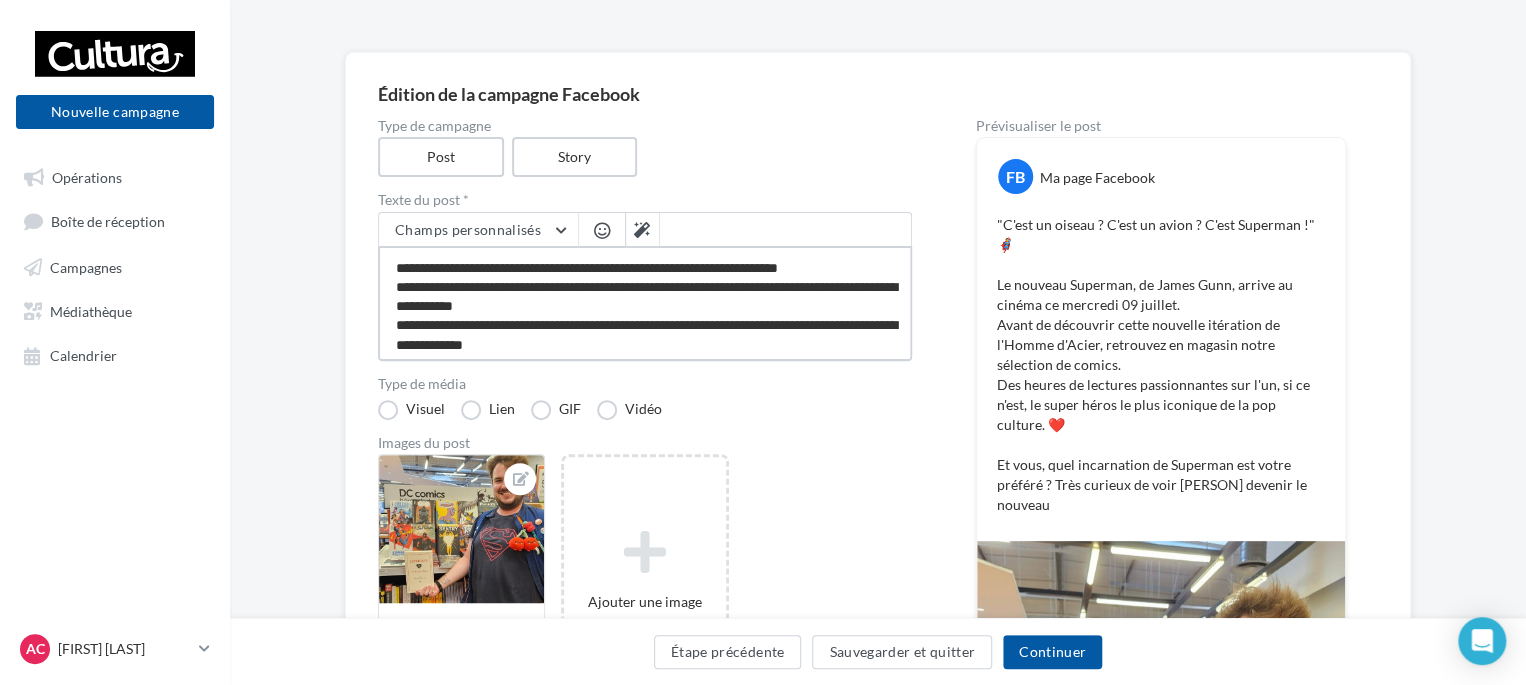 drag, startPoint x: 664, startPoint y: 284, endPoint x: 779, endPoint y: 281, distance: 115.03912 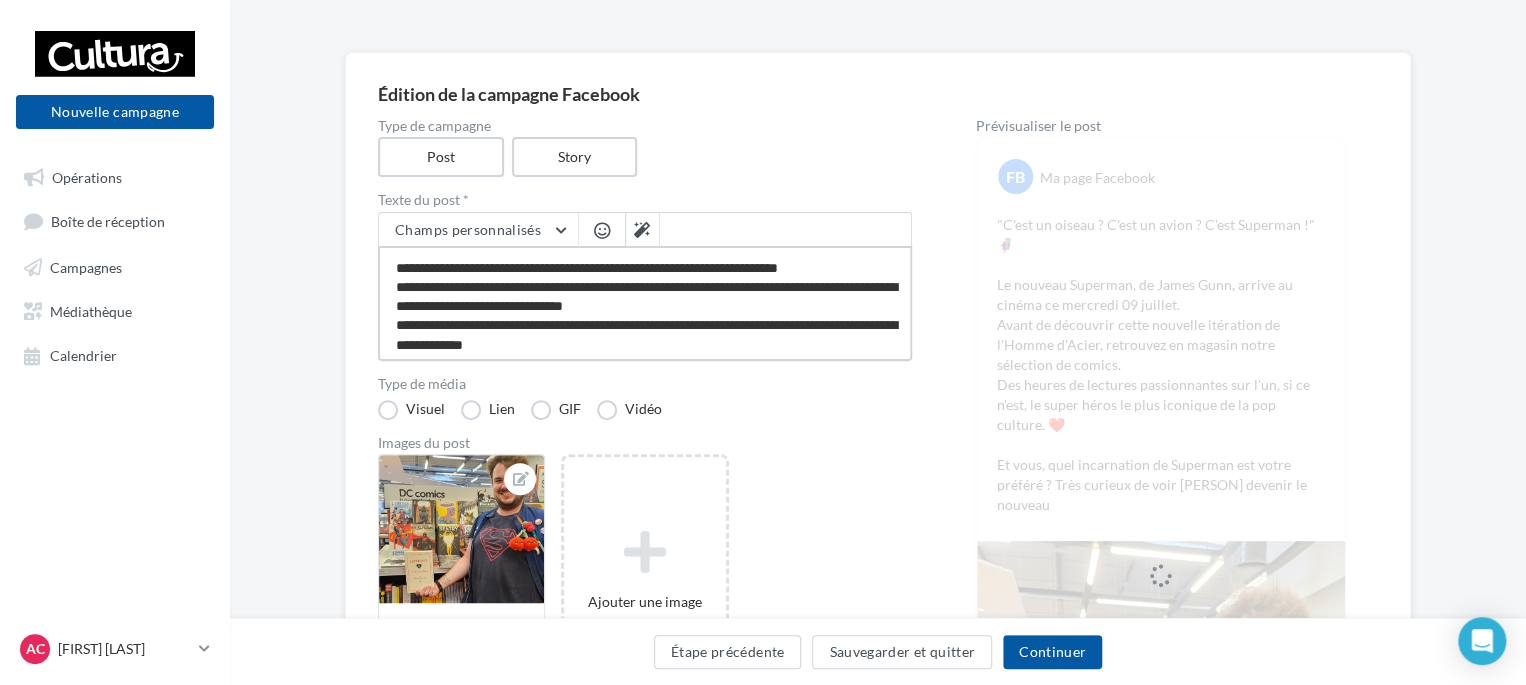 click on "**********" at bounding box center (645, 303) 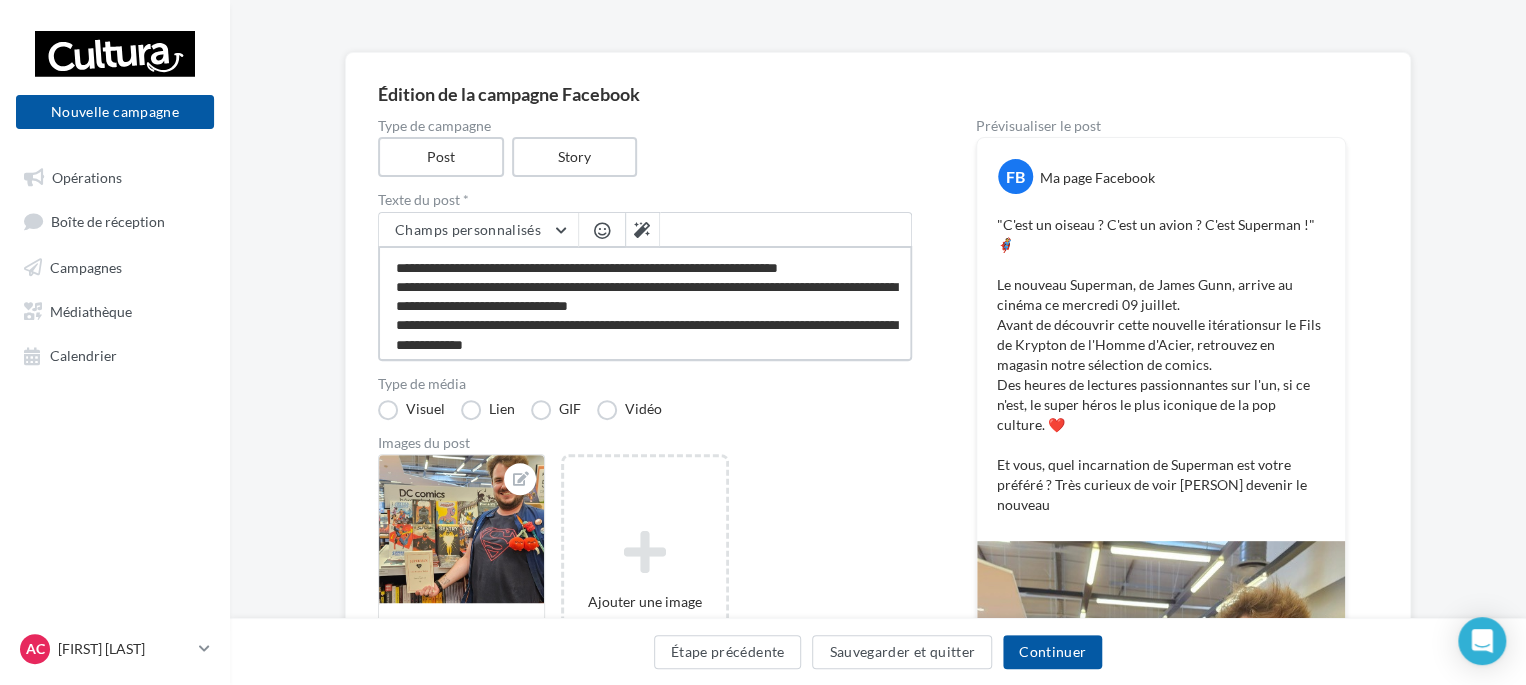 click on "**********" at bounding box center [645, 303] 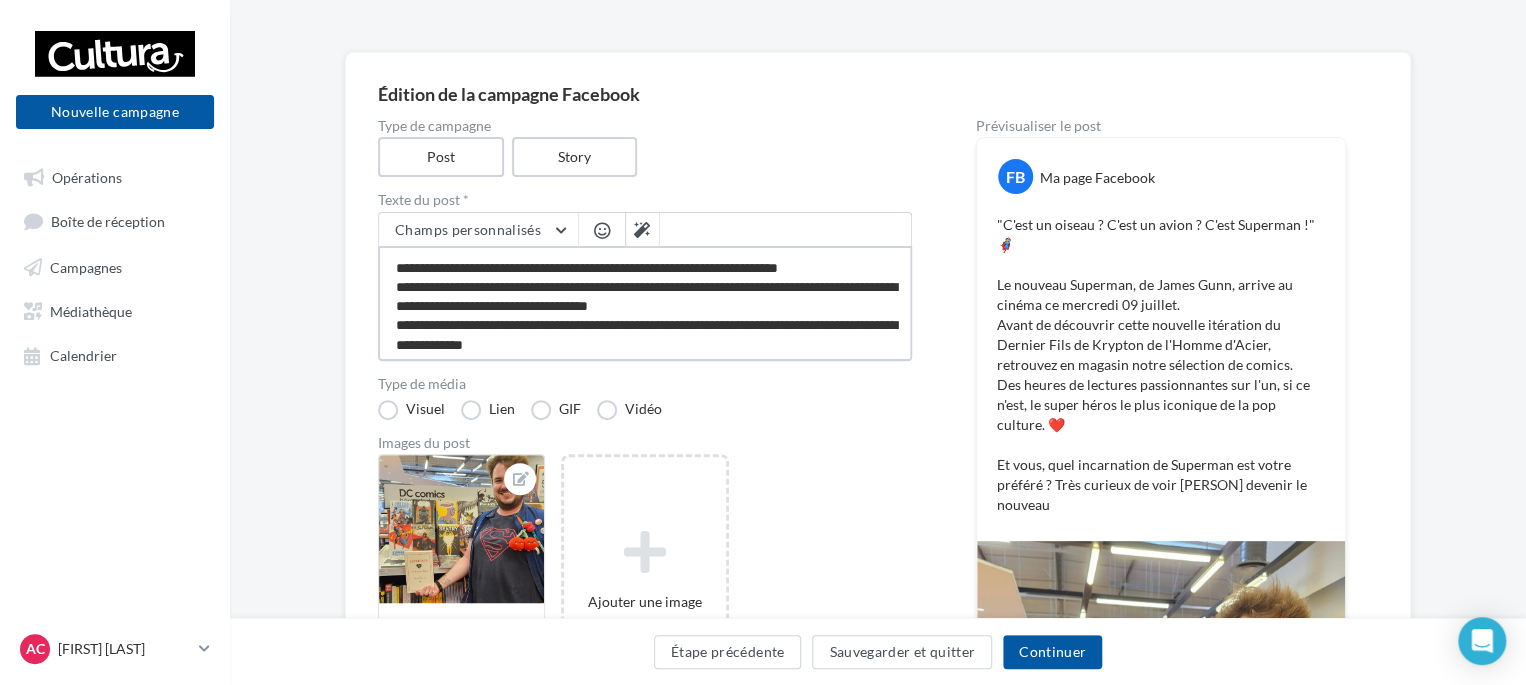 drag, startPoint x: 826, startPoint y: 284, endPoint x: 496, endPoint y: 301, distance: 330.4376 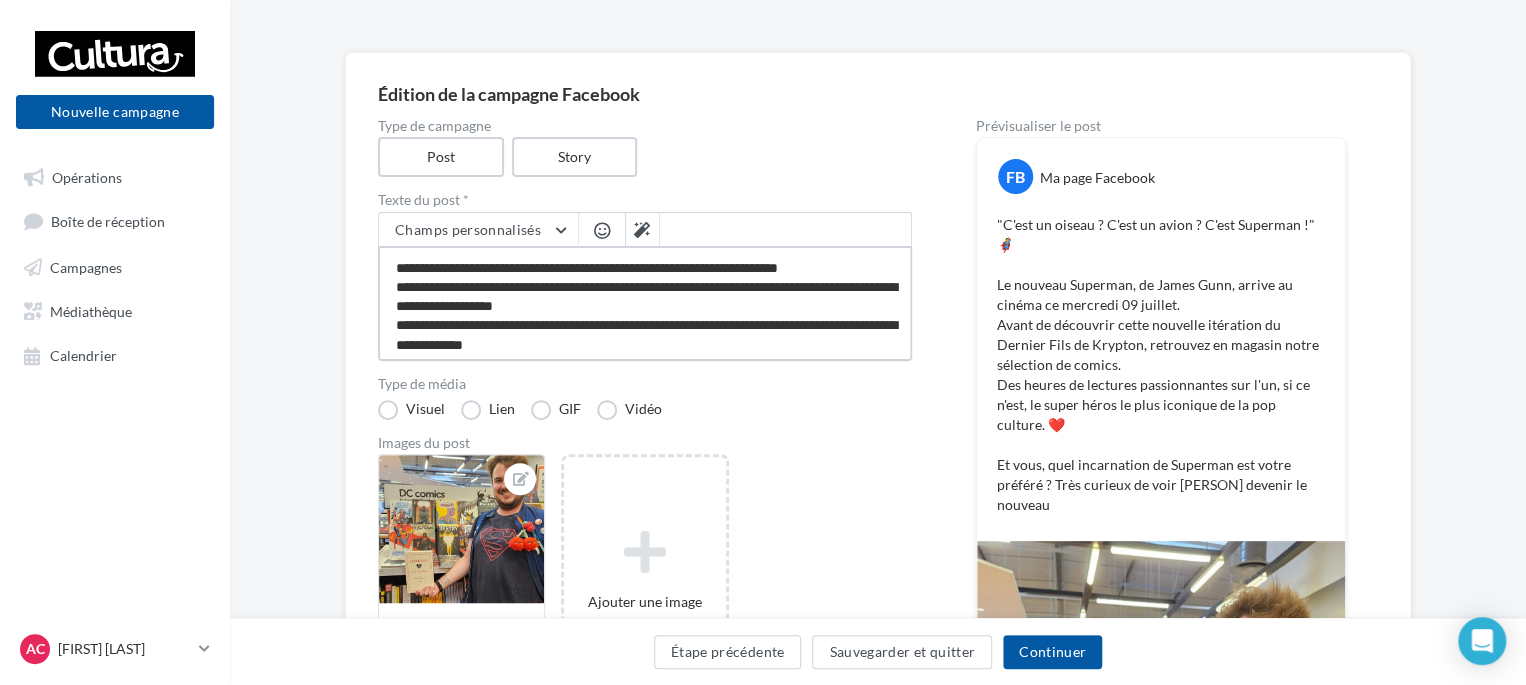 drag, startPoint x: 681, startPoint y: 281, endPoint x: 819, endPoint y: 280, distance: 138.00362 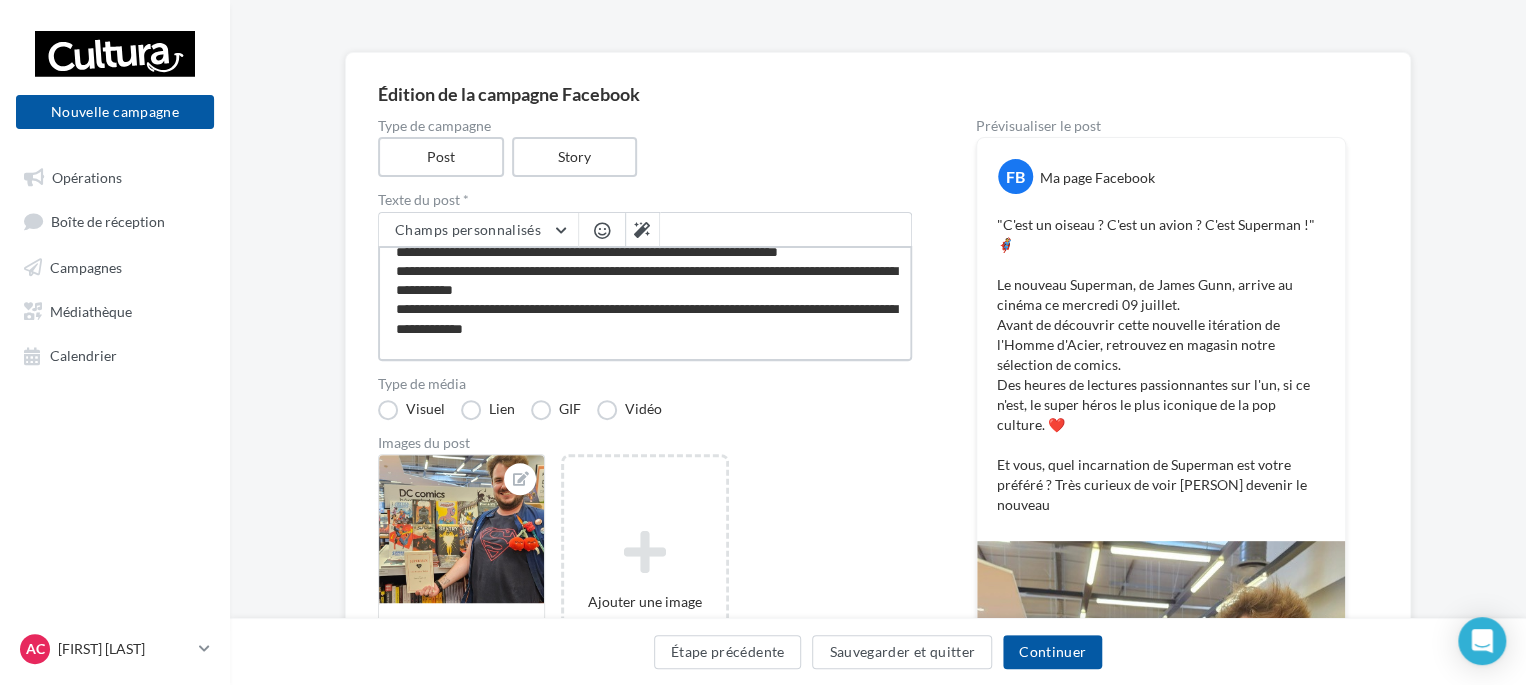 scroll, scrollTop: 52, scrollLeft: 0, axis: vertical 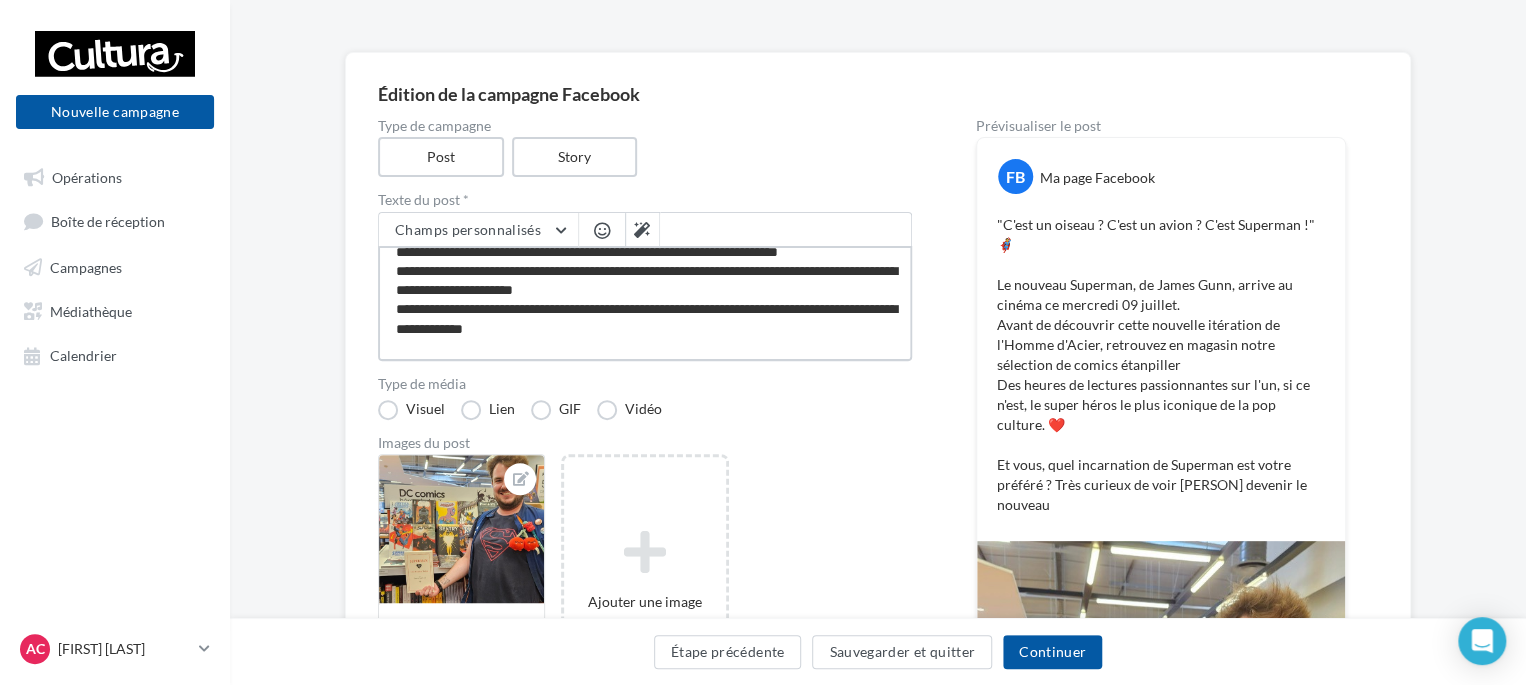 click on "**********" at bounding box center (645, 303) 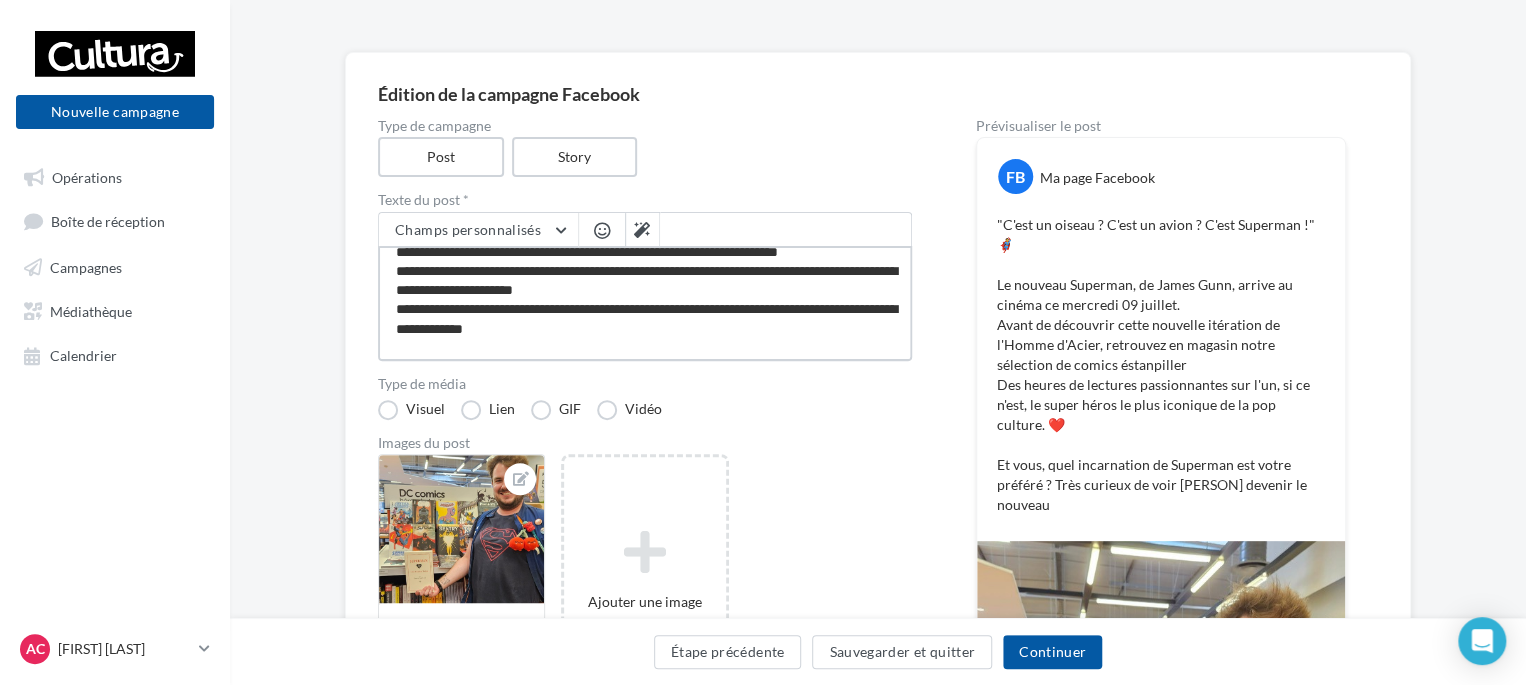 click on "**********" at bounding box center [645, 303] 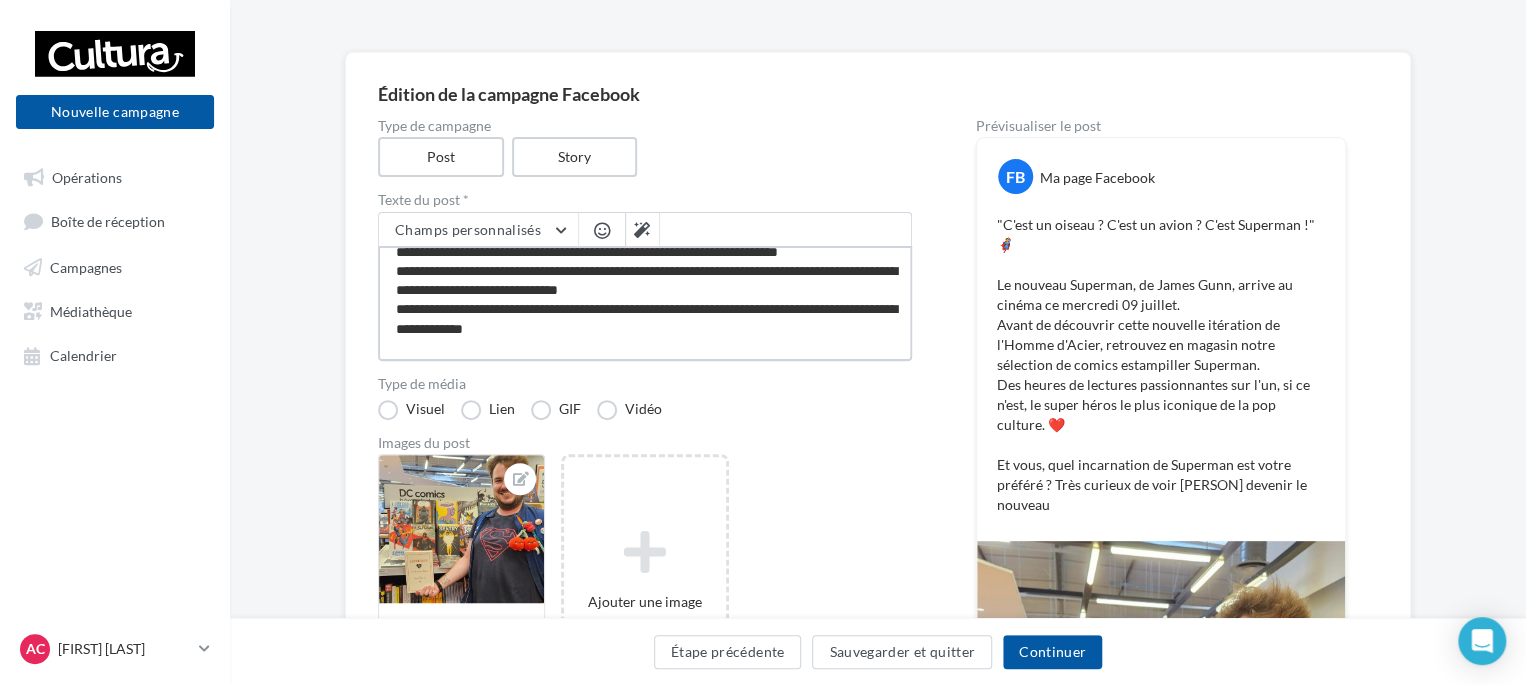 scroll, scrollTop: 96, scrollLeft: 0, axis: vertical 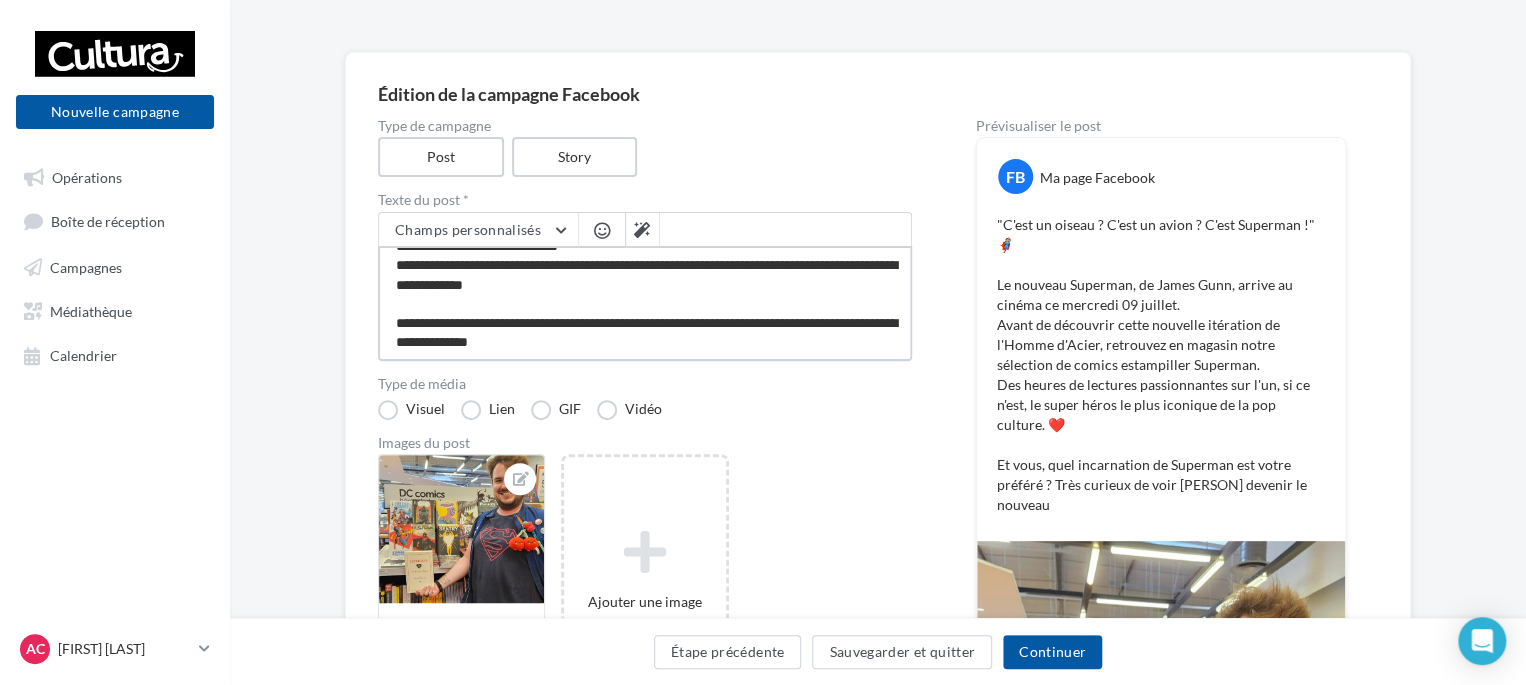 click on "**********" at bounding box center (645, 303) 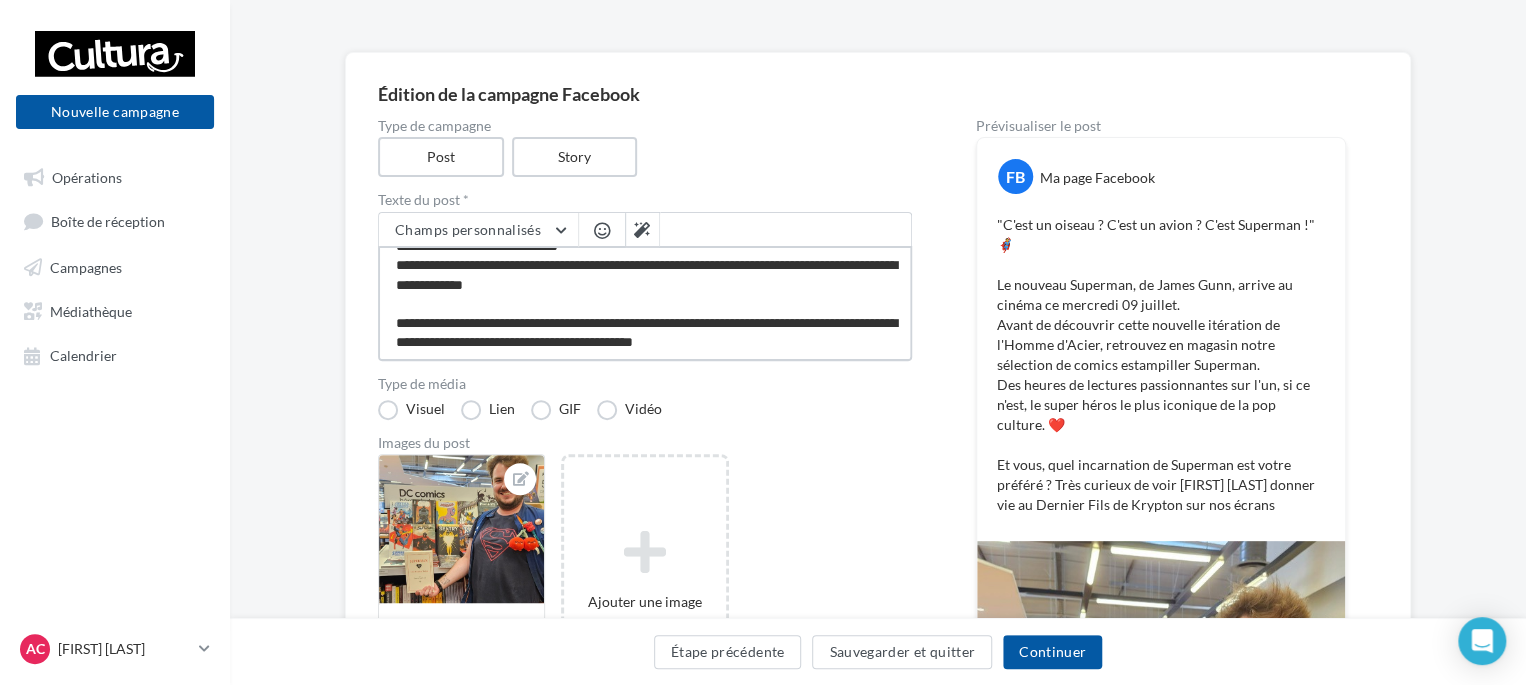 click on "**********" at bounding box center [645, 303] 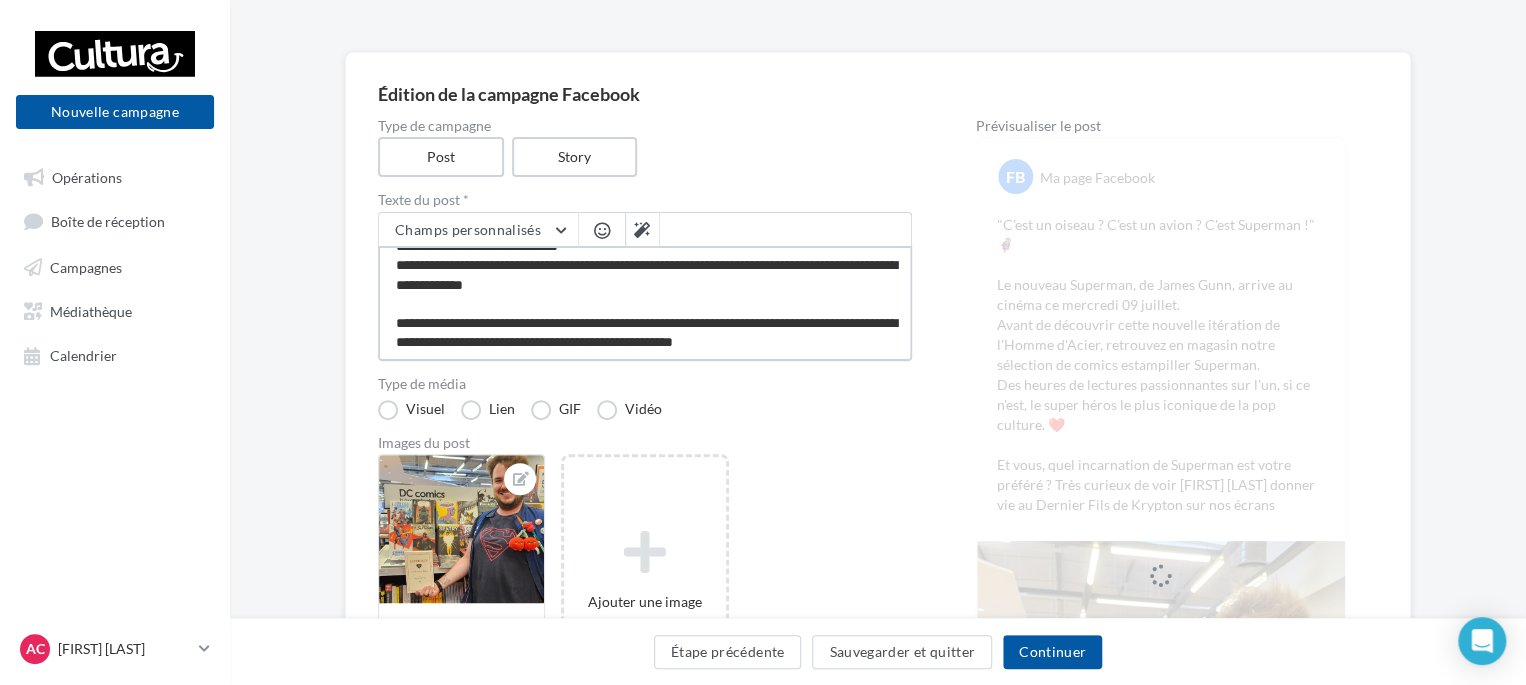 click on "**********" at bounding box center (645, 303) 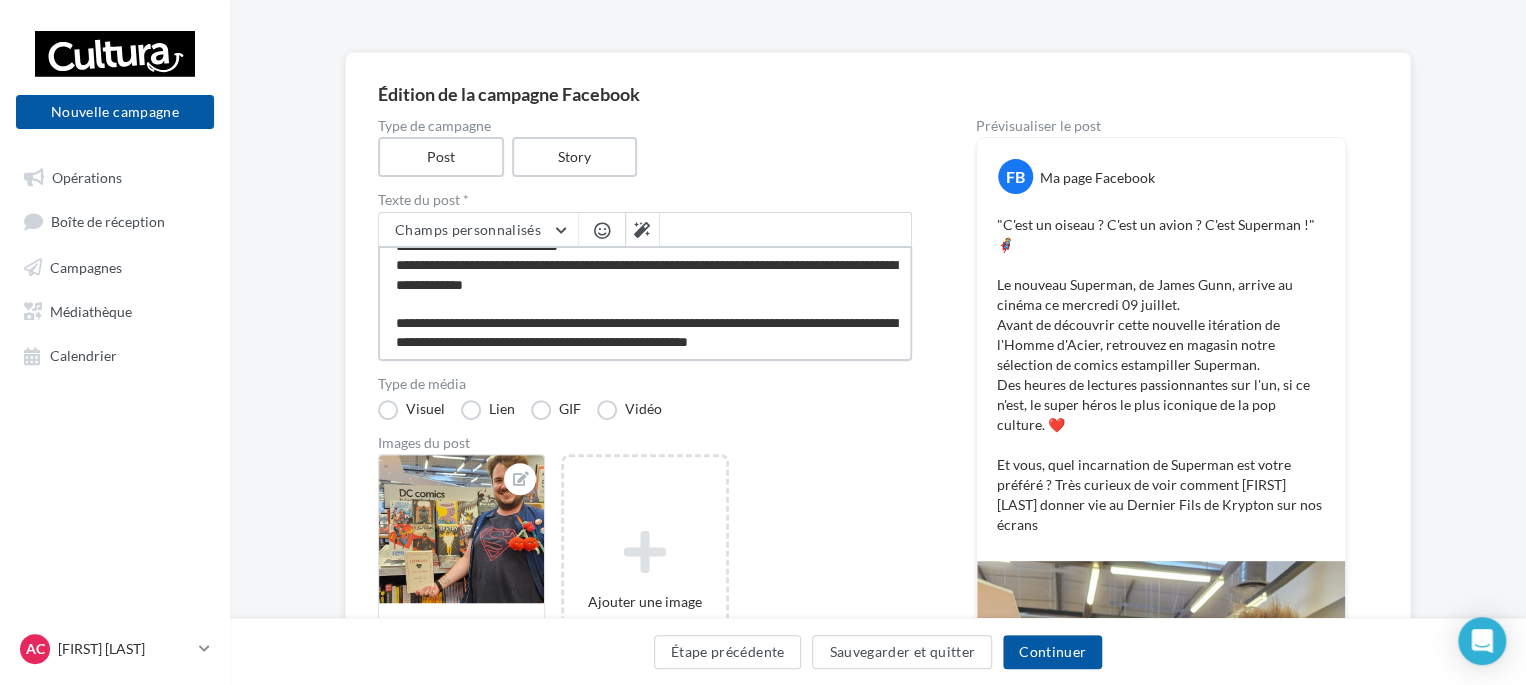 scroll, scrollTop: 116, scrollLeft: 0, axis: vertical 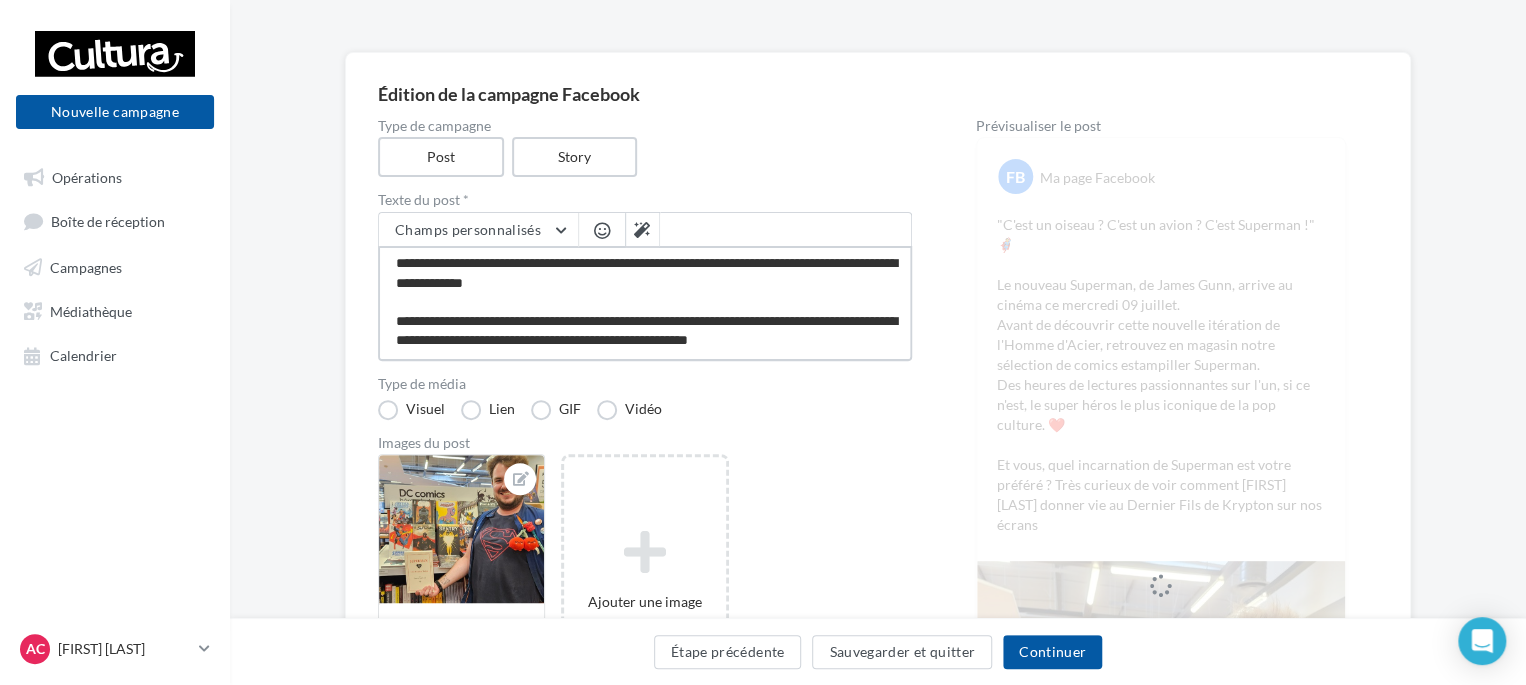 click on "**********" at bounding box center [645, 303] 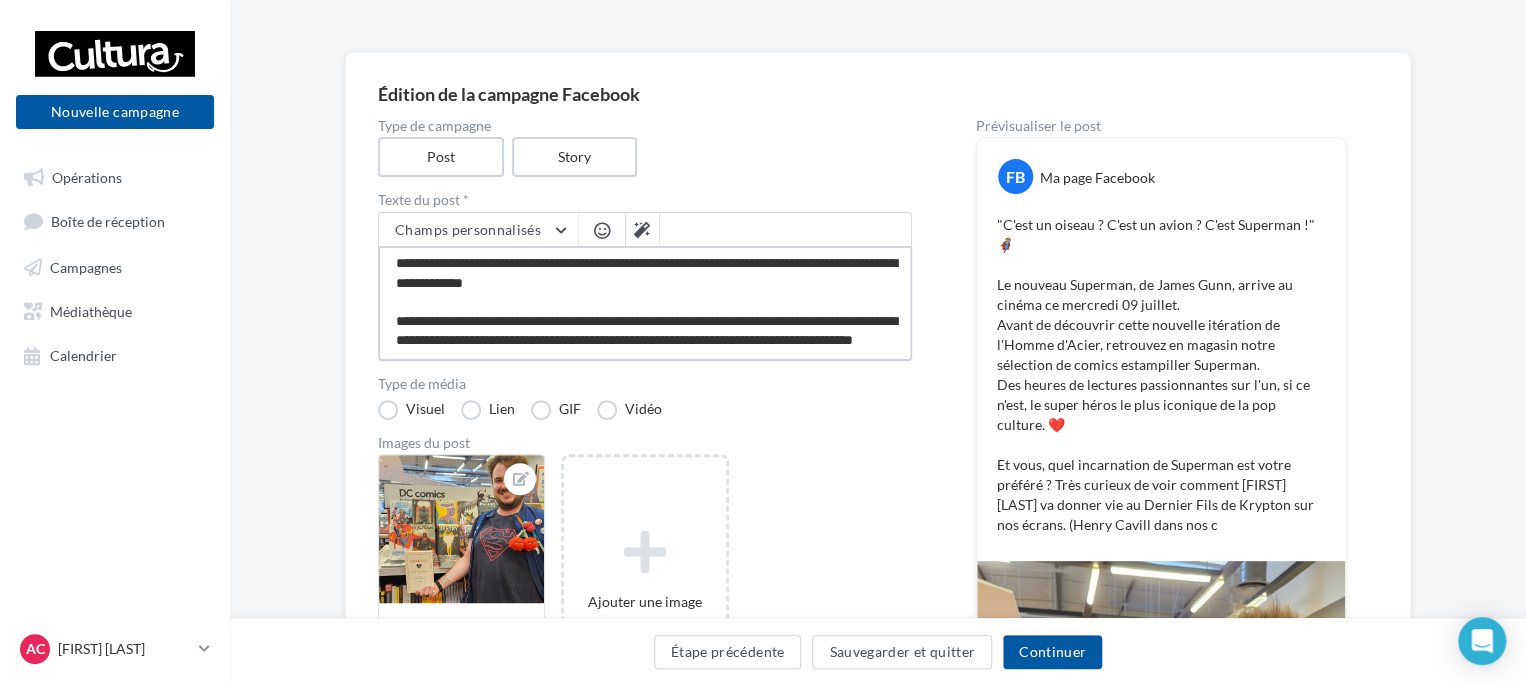 click on "**********" at bounding box center [645, 303] 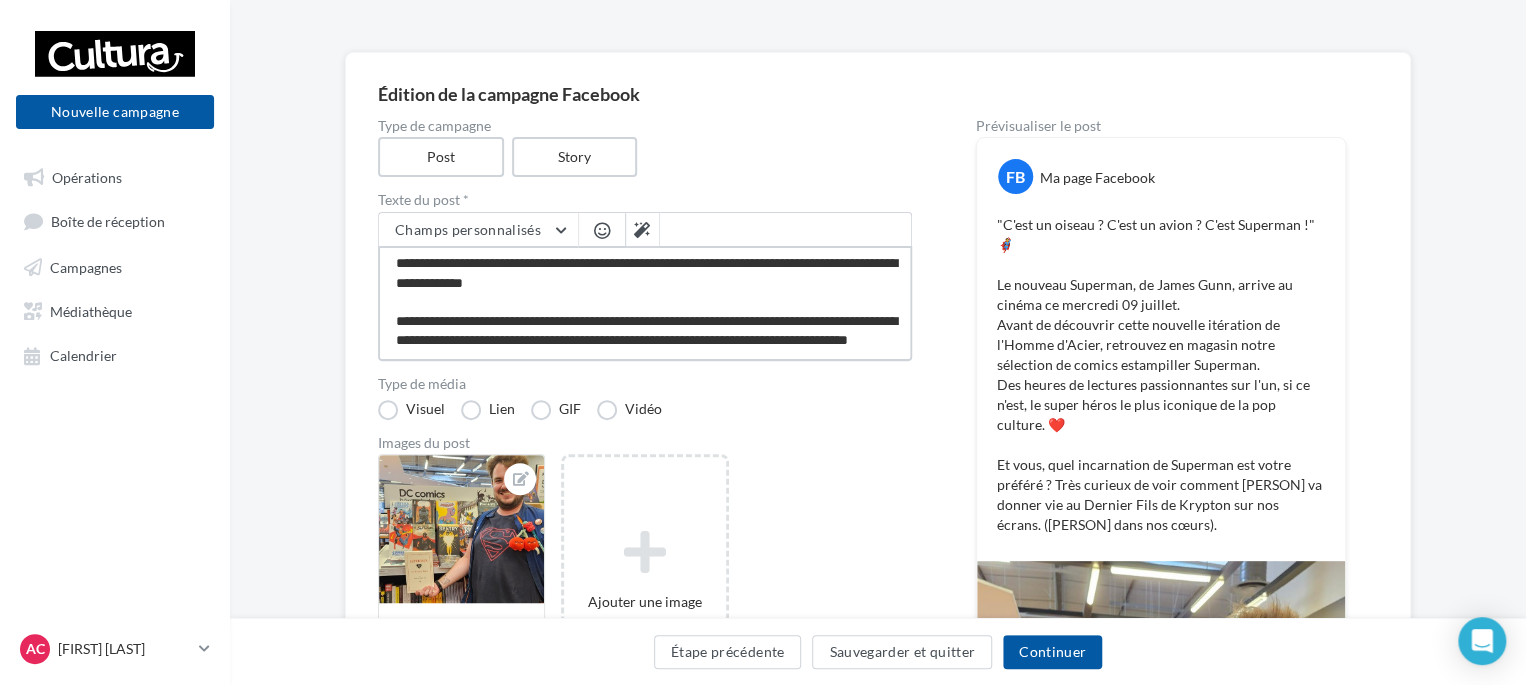 scroll, scrollTop: 116, scrollLeft: 0, axis: vertical 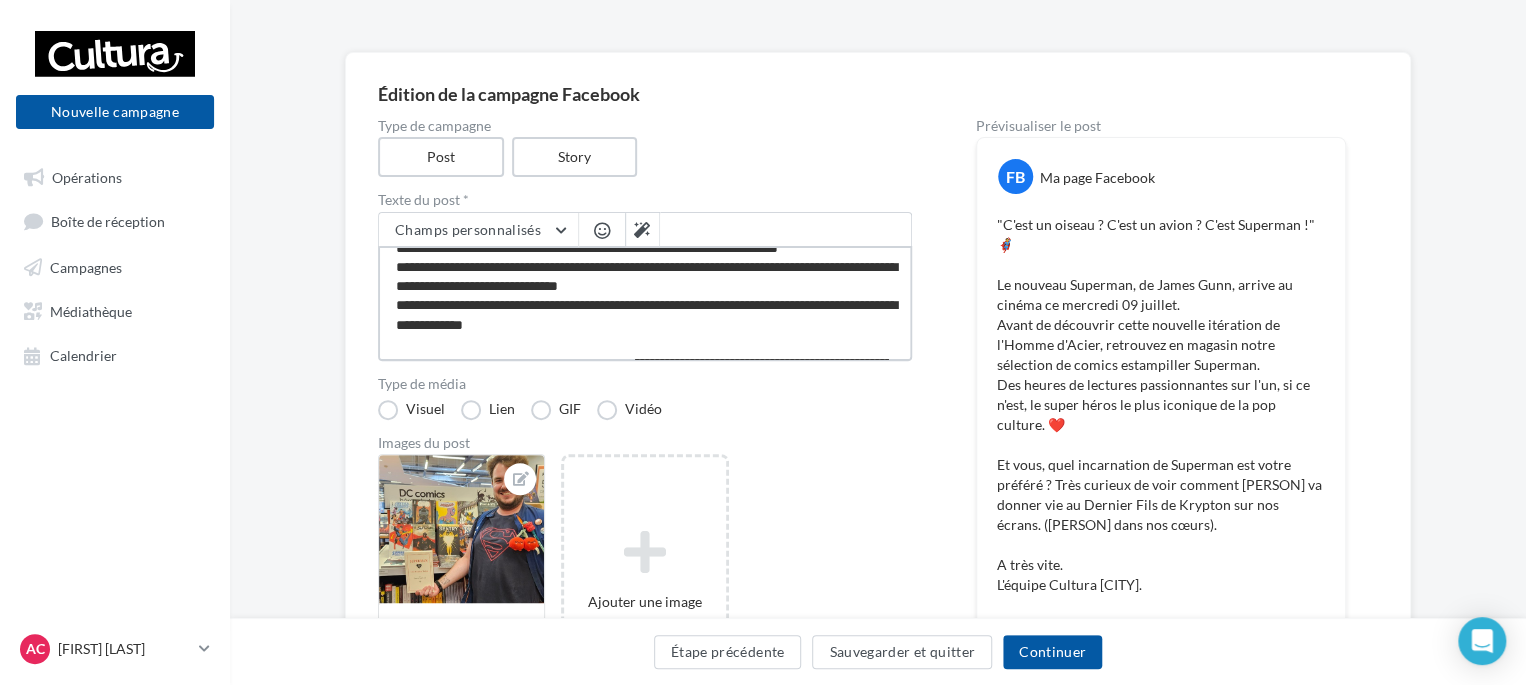 click on "**********" at bounding box center (645, 303) 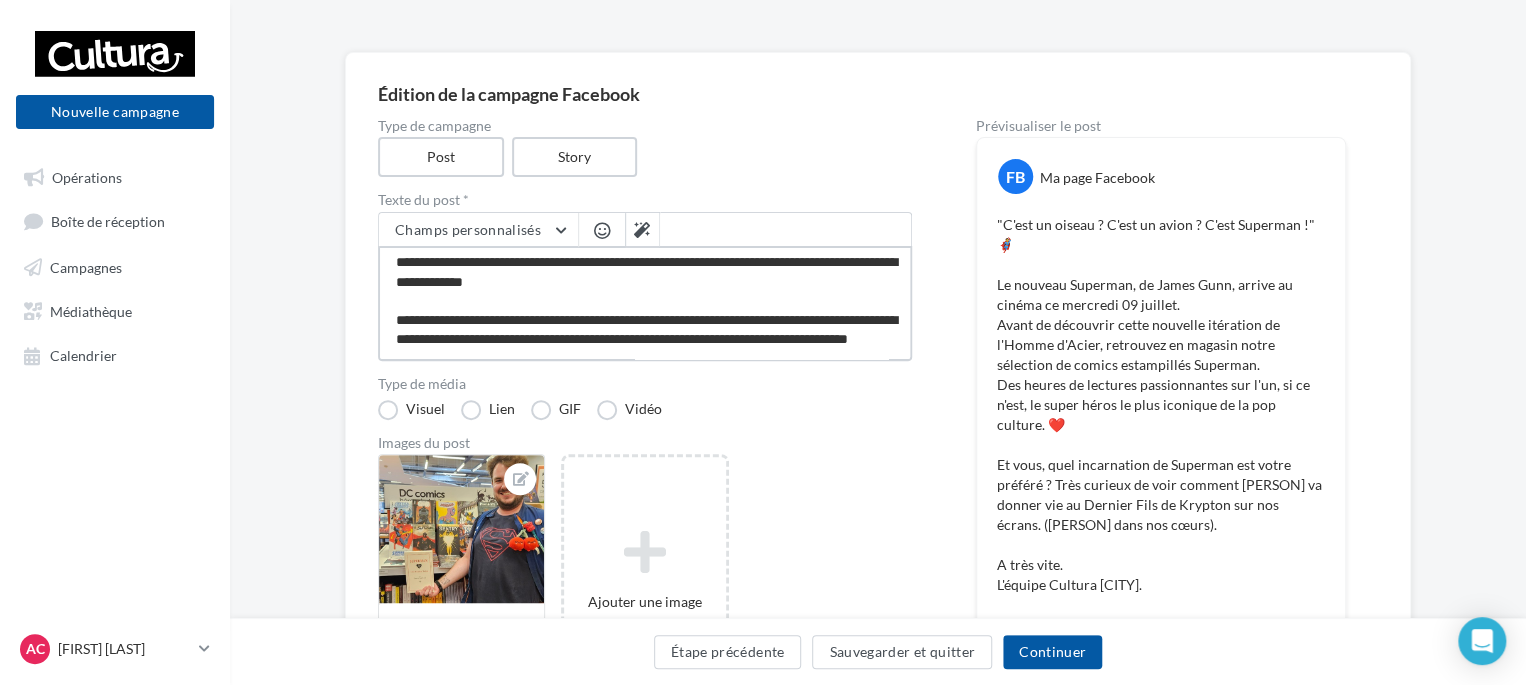 scroll, scrollTop: 100, scrollLeft: 0, axis: vertical 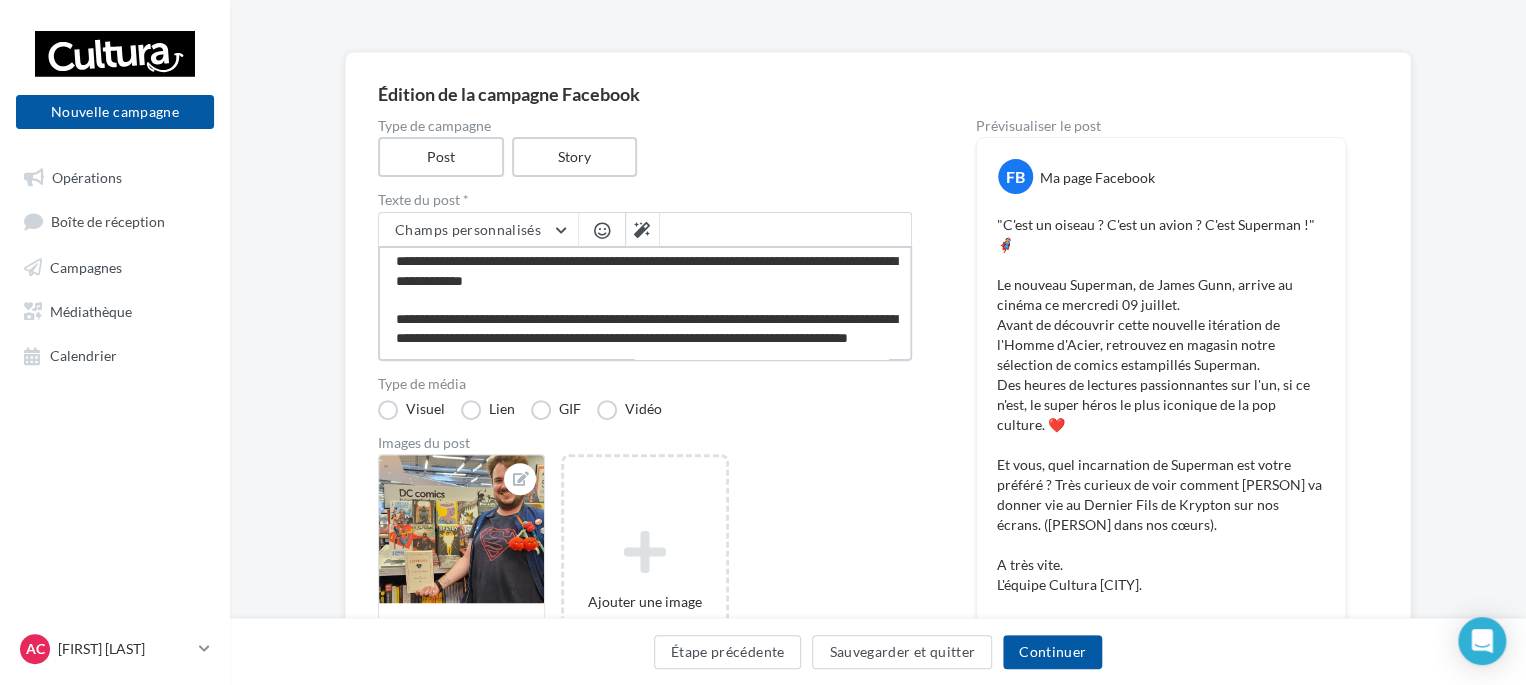 click on "**********" at bounding box center (645, 303) 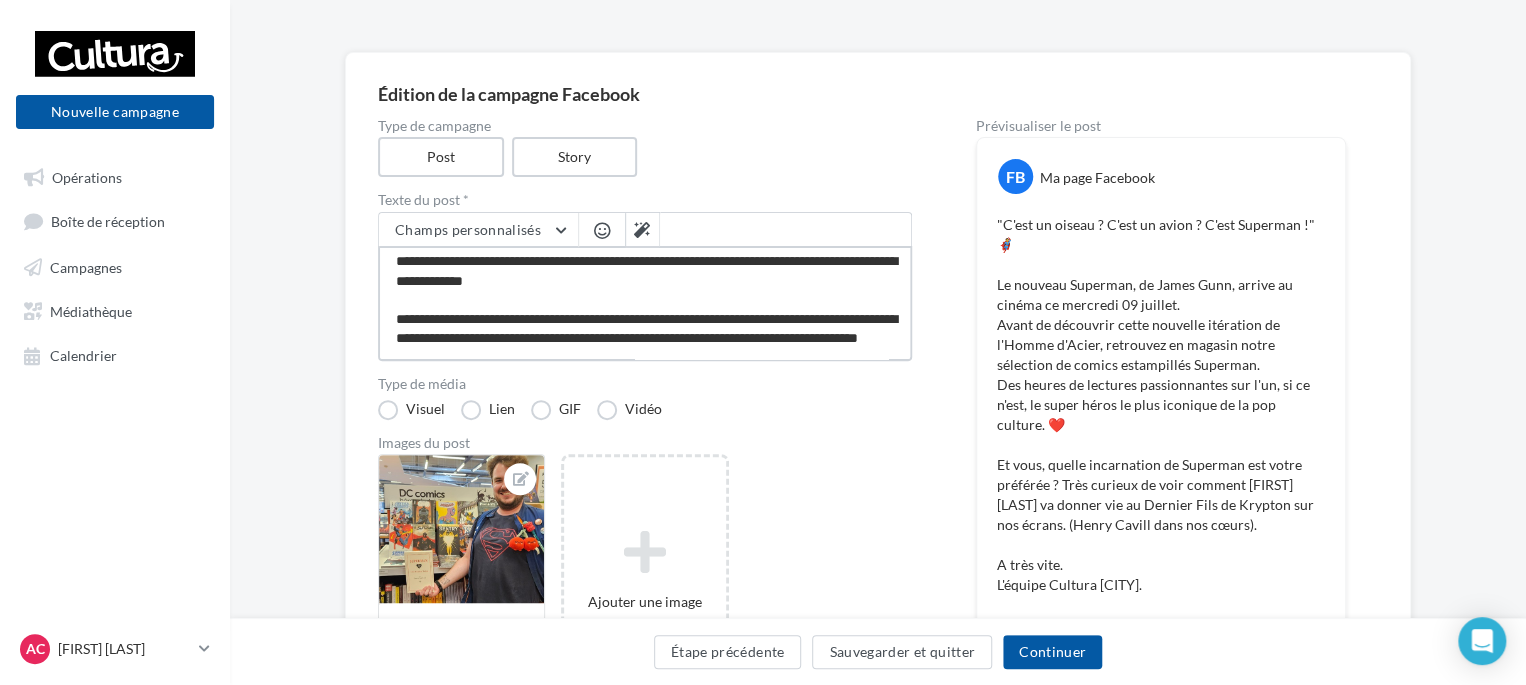 click on "**********" at bounding box center [645, 303] 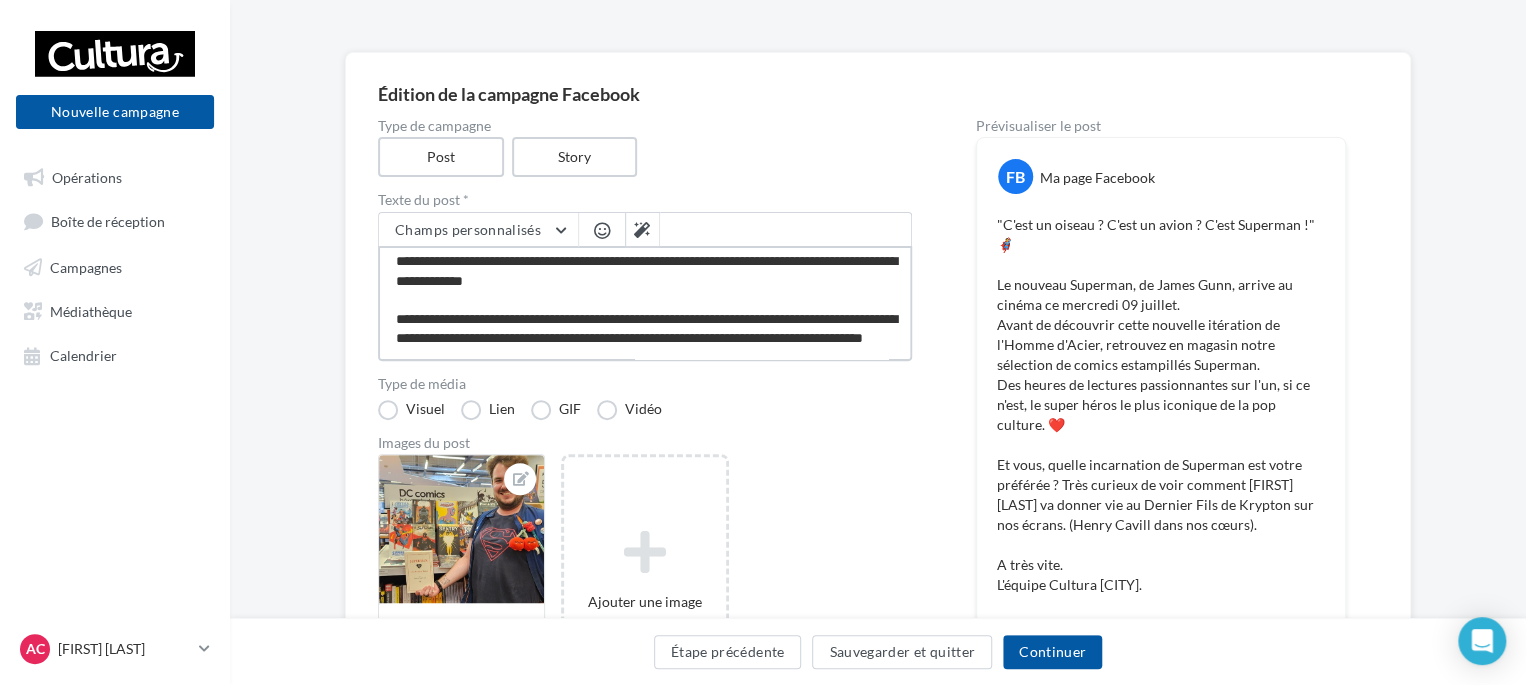 click on "**********" at bounding box center (645, 303) 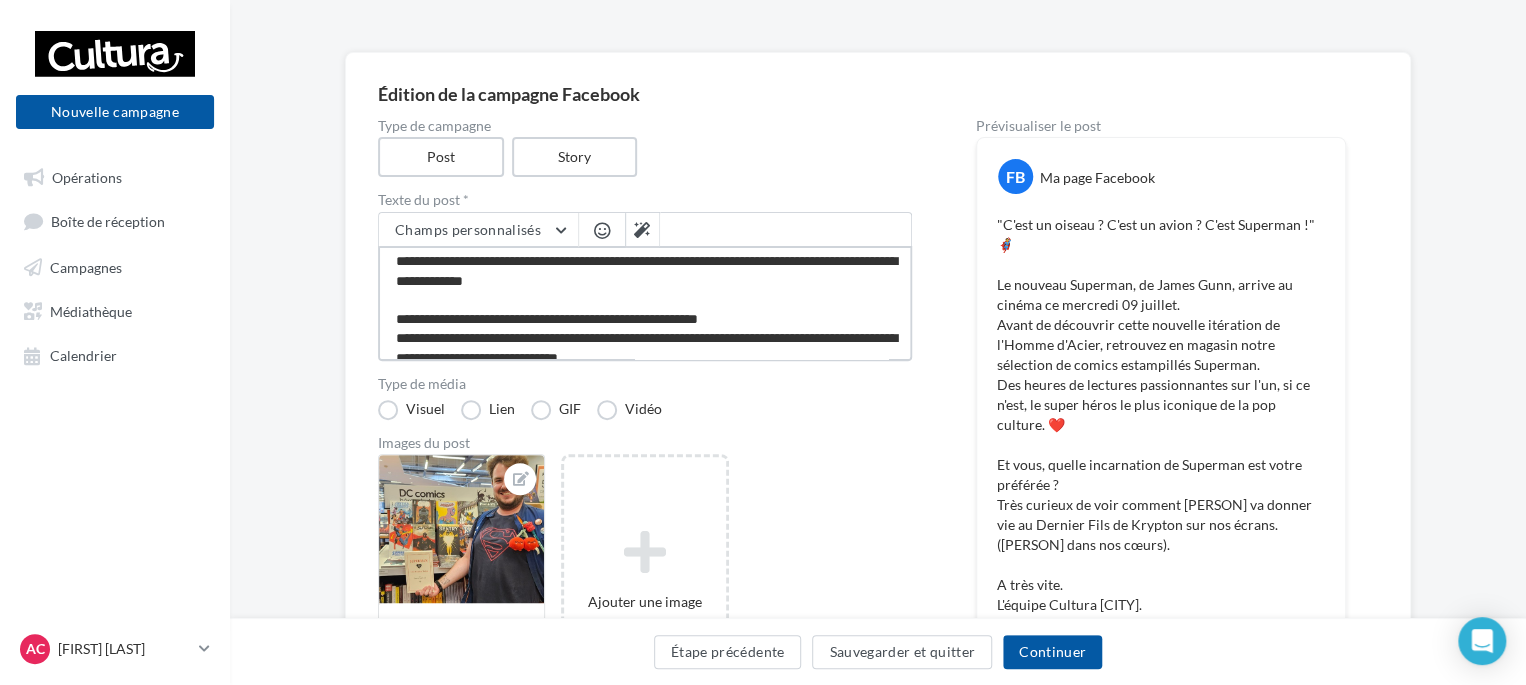 scroll, scrollTop: 173, scrollLeft: 0, axis: vertical 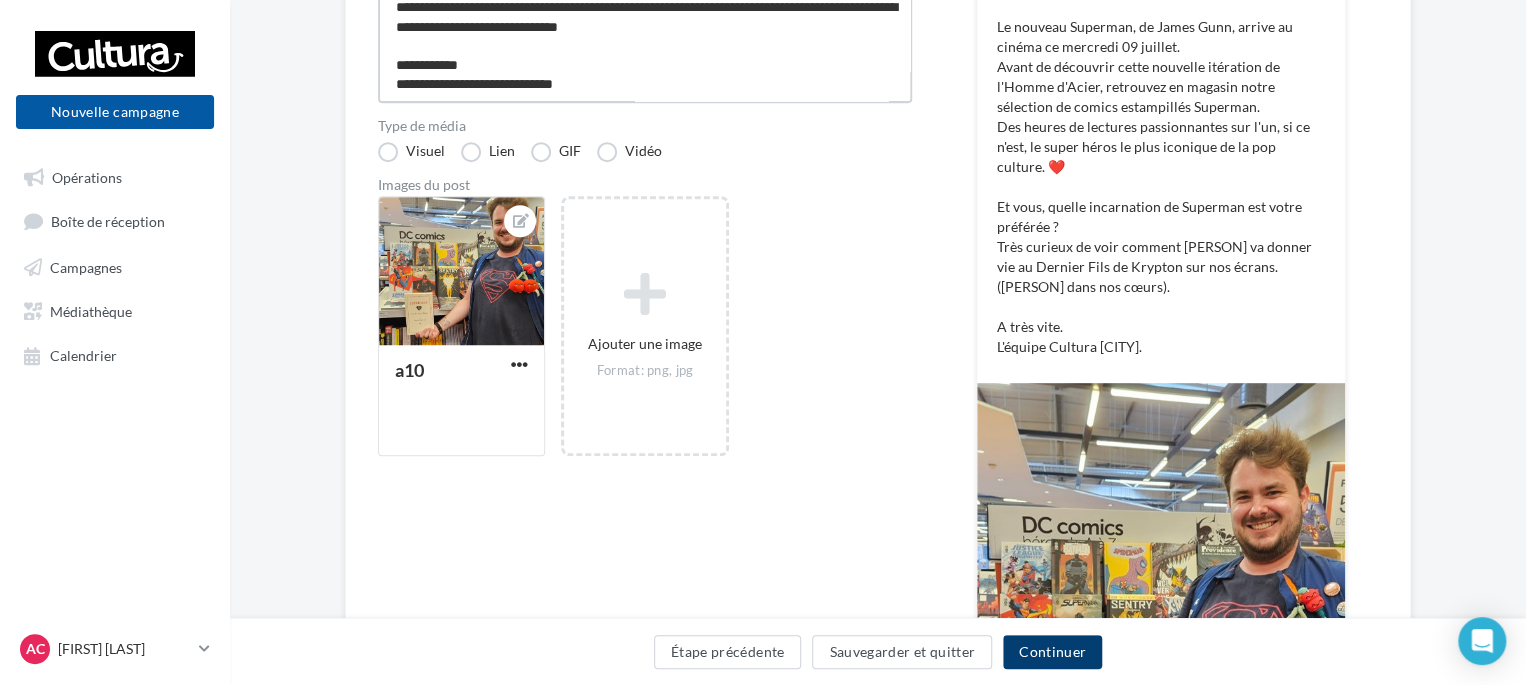 type on "**********" 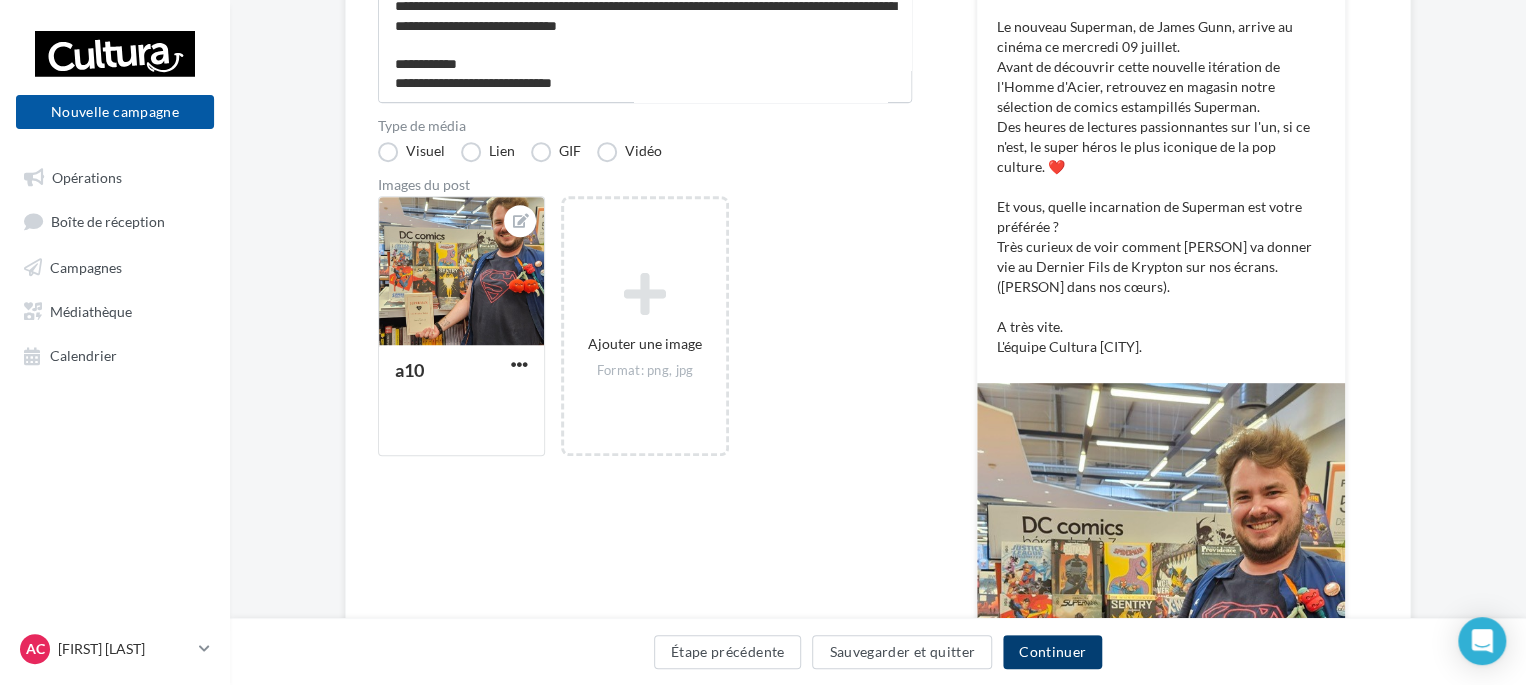 click on "Continuer" at bounding box center [1052, 652] 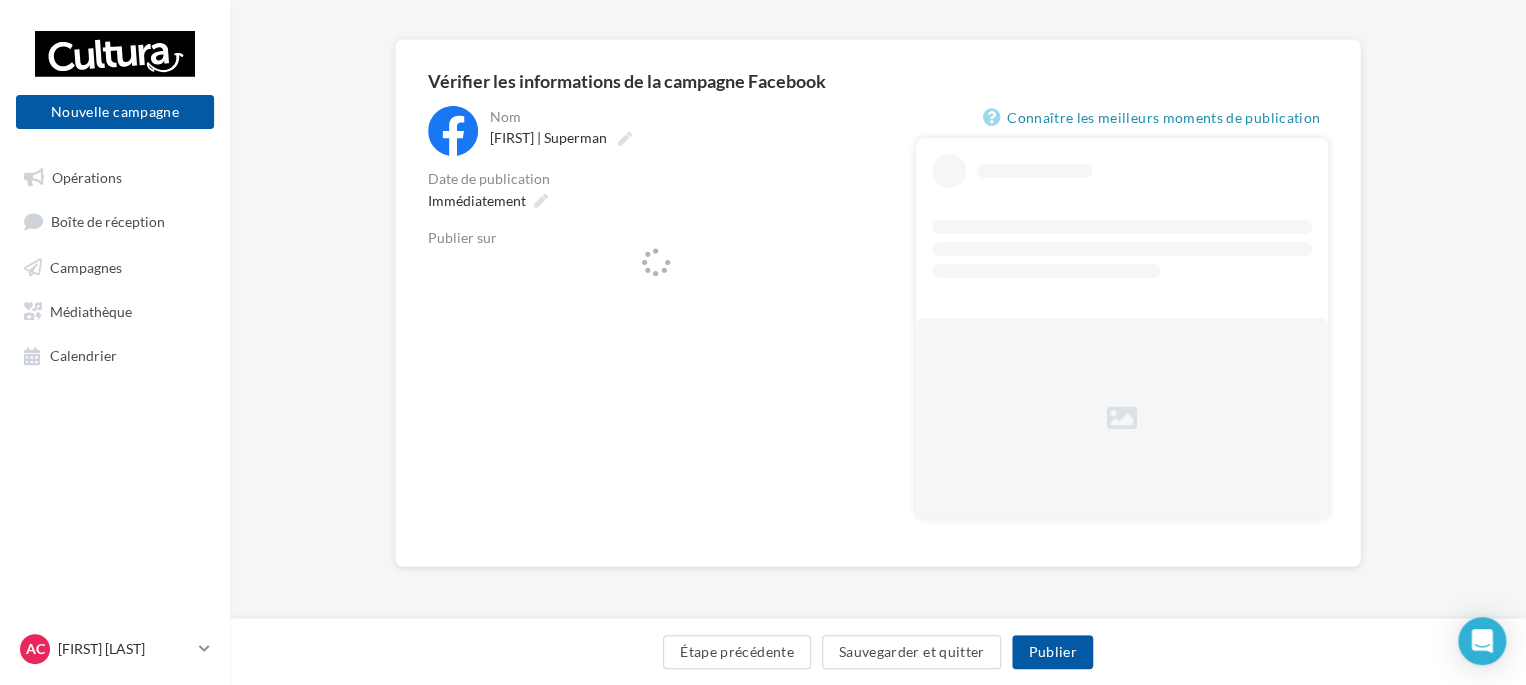scroll, scrollTop: 0, scrollLeft: 0, axis: both 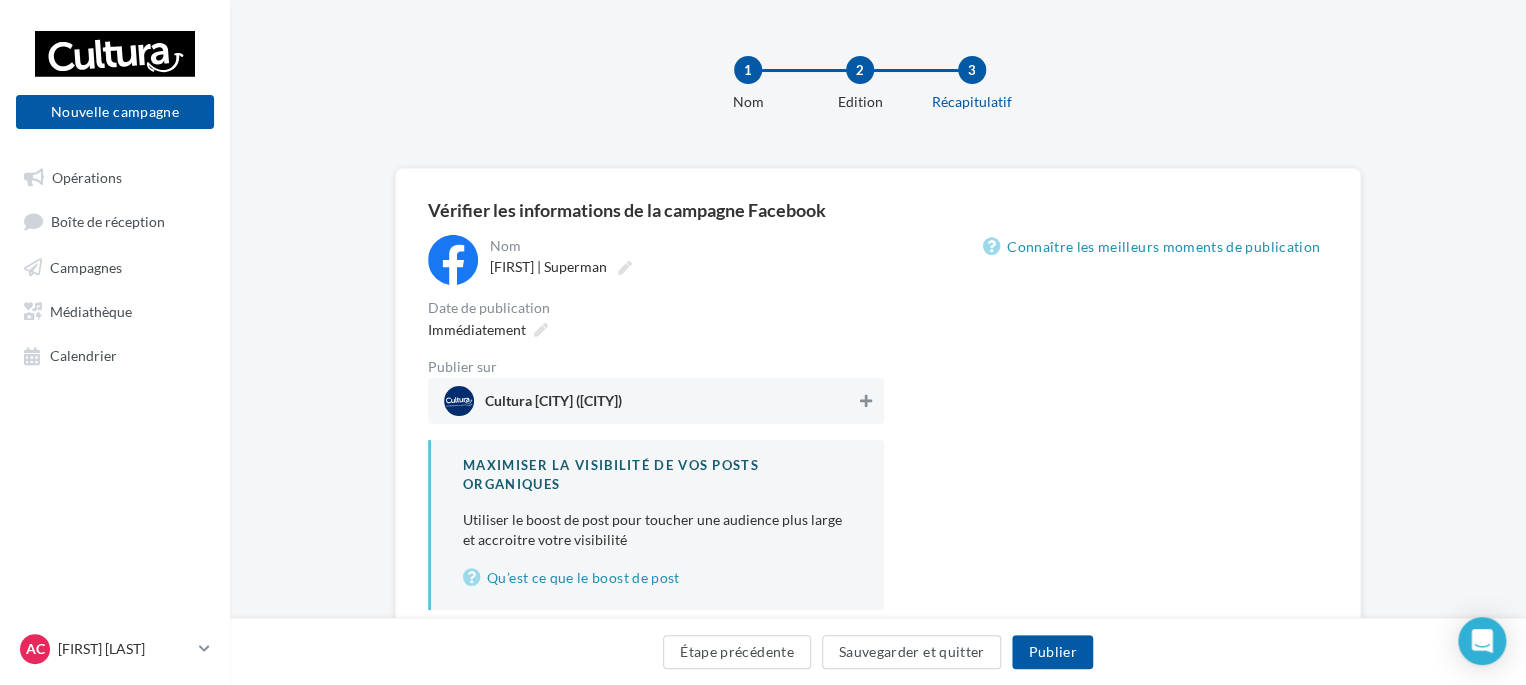 click at bounding box center [866, 401] 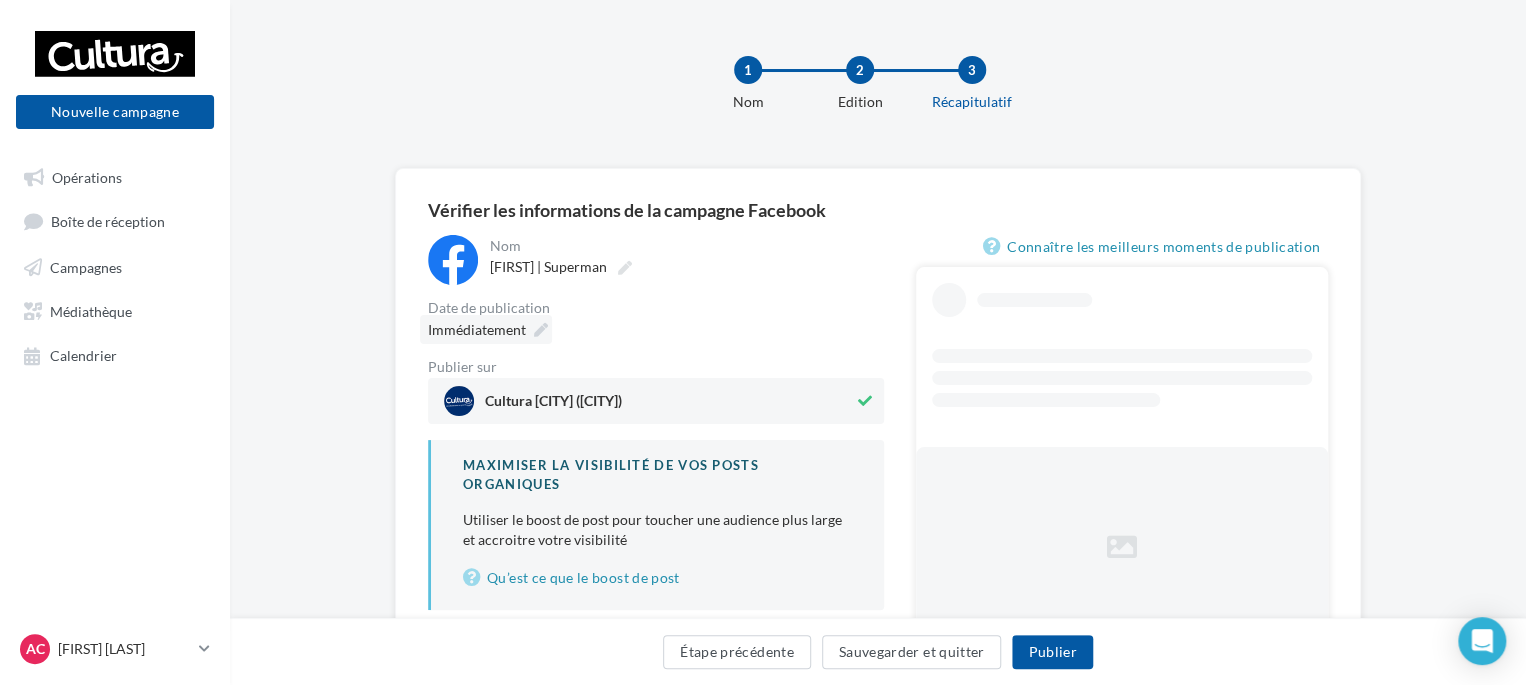 click at bounding box center (541, 330) 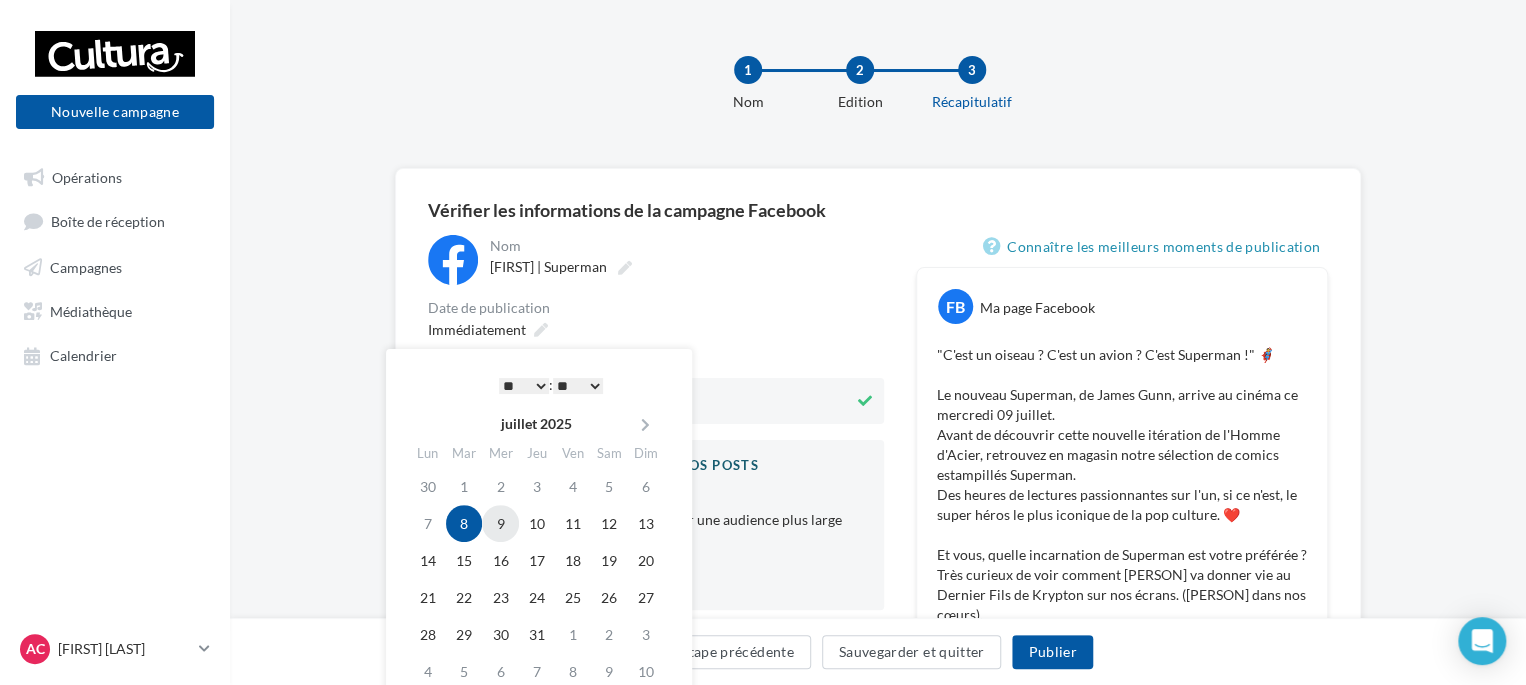 click on "9" at bounding box center [500, 523] 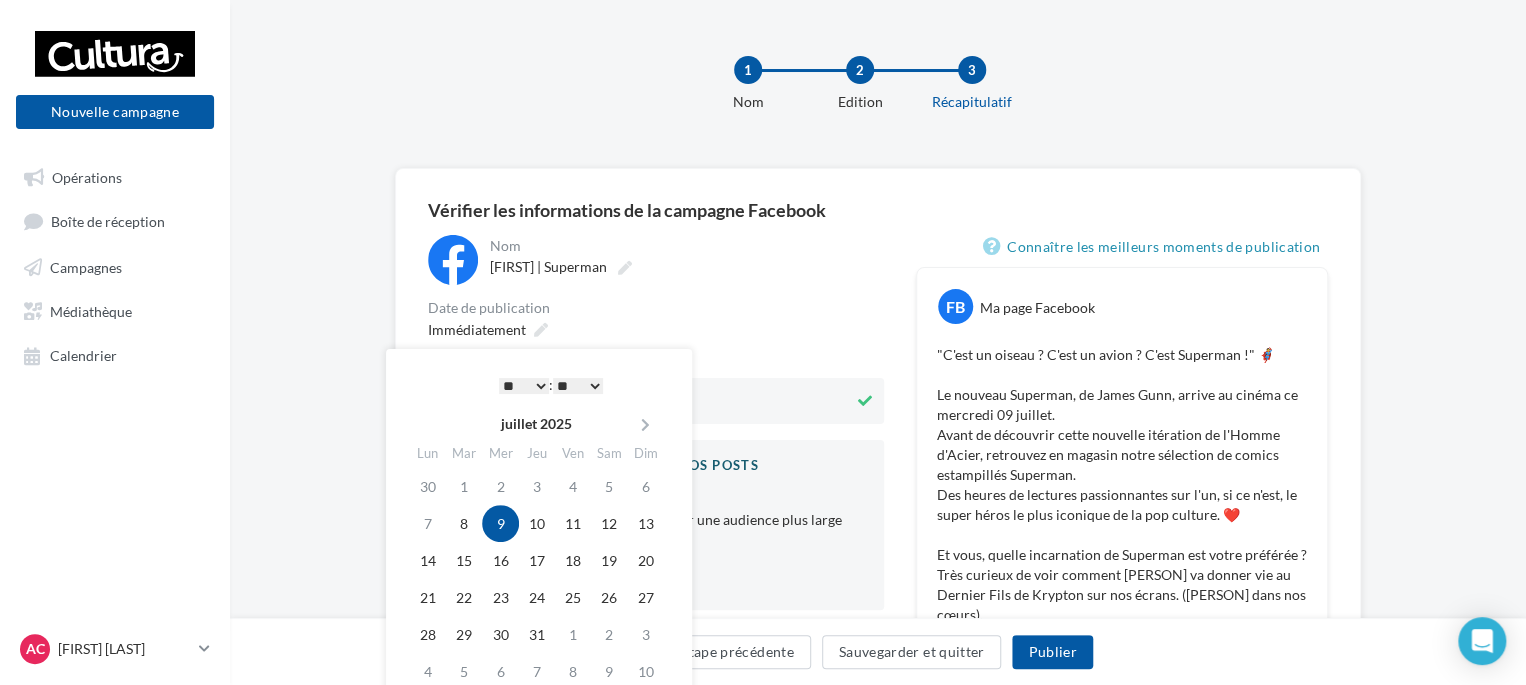 click on "* * * * * * * * * * ** ** ** ** ** ** ** ** ** ** ** ** ** **" at bounding box center [524, 386] 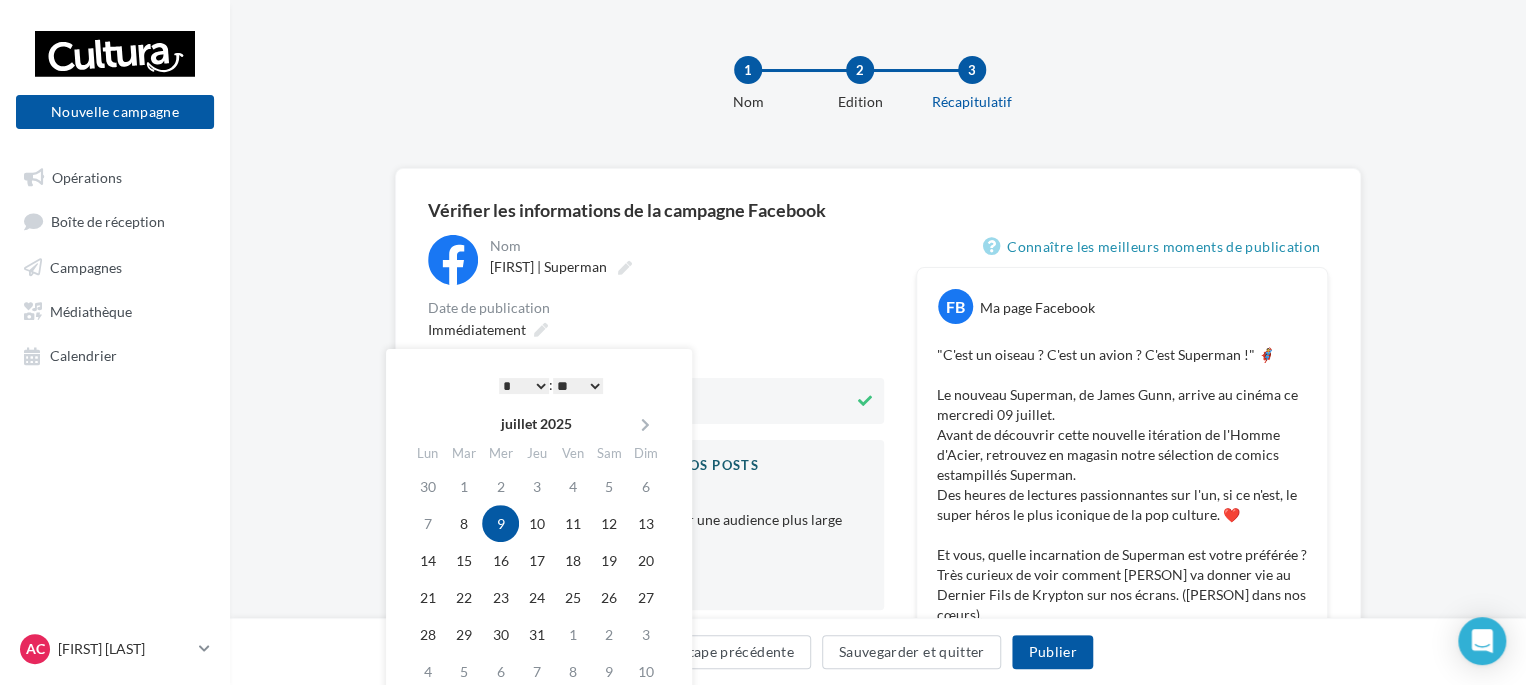 click on "** ** ** ** ** **" at bounding box center (578, 386) 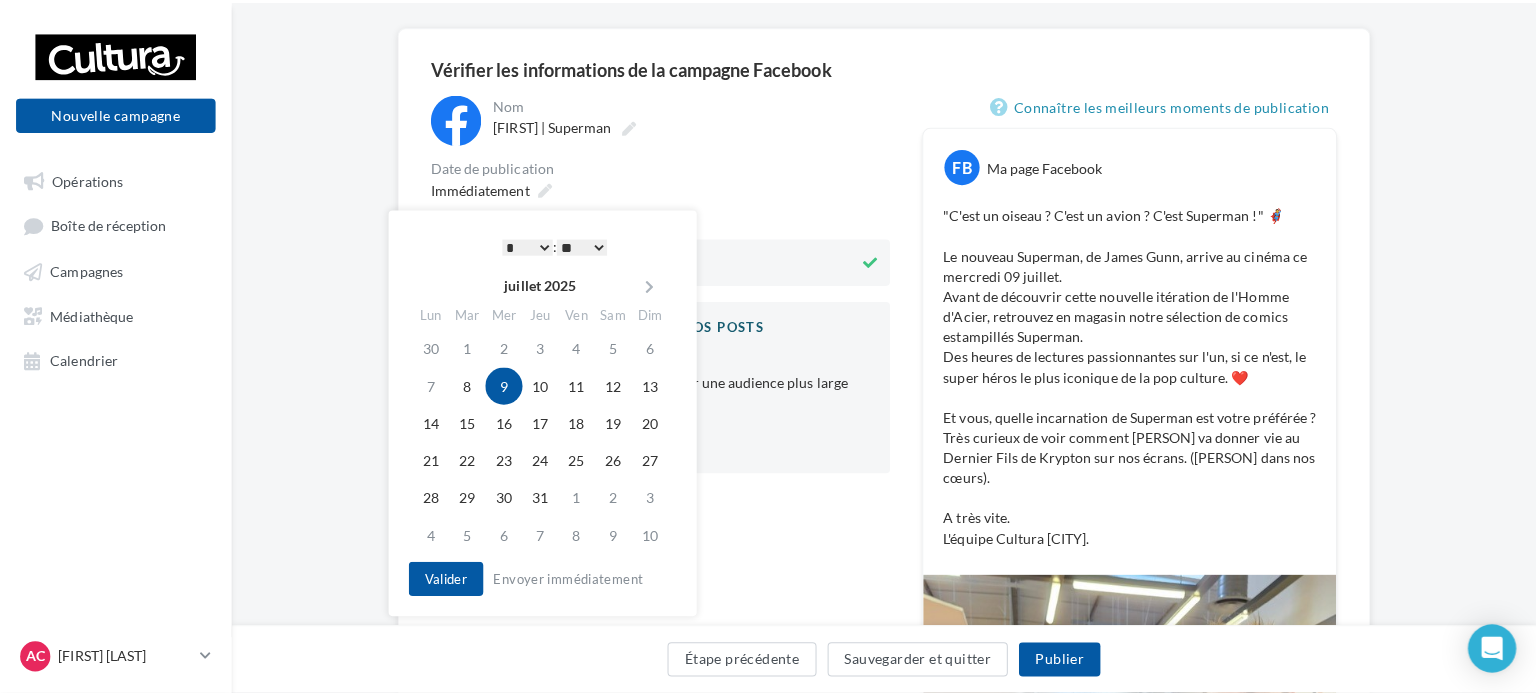 scroll, scrollTop: 144, scrollLeft: 0, axis: vertical 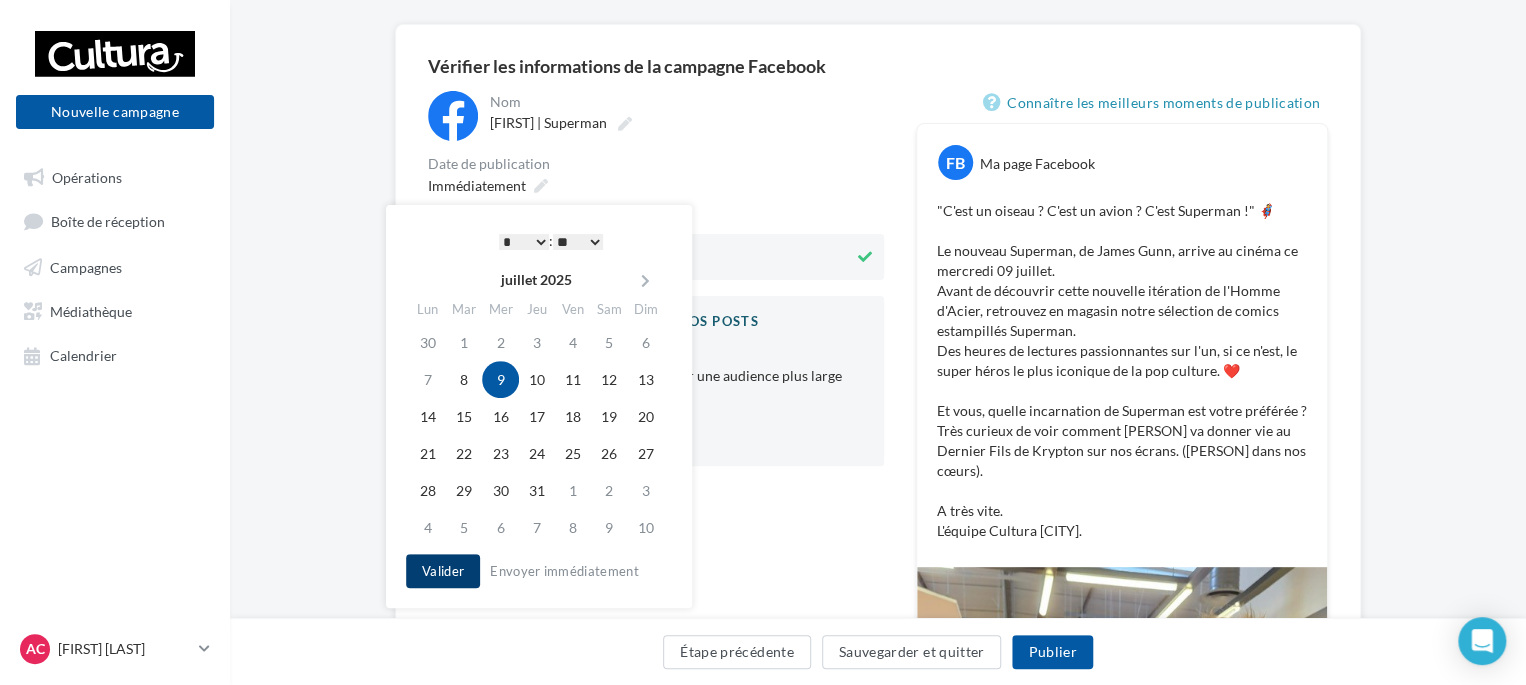 click on "Valider" at bounding box center [443, 571] 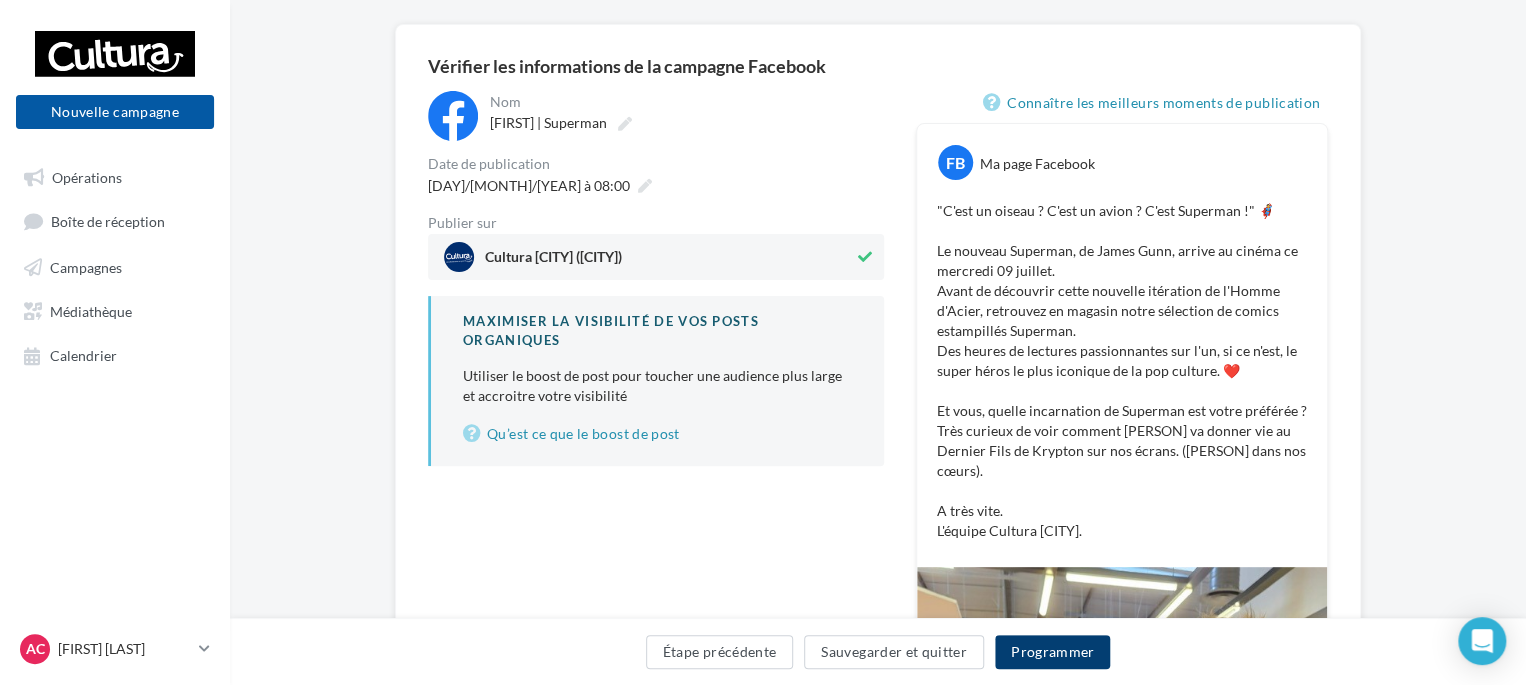 click on "Programmer" at bounding box center [1053, 652] 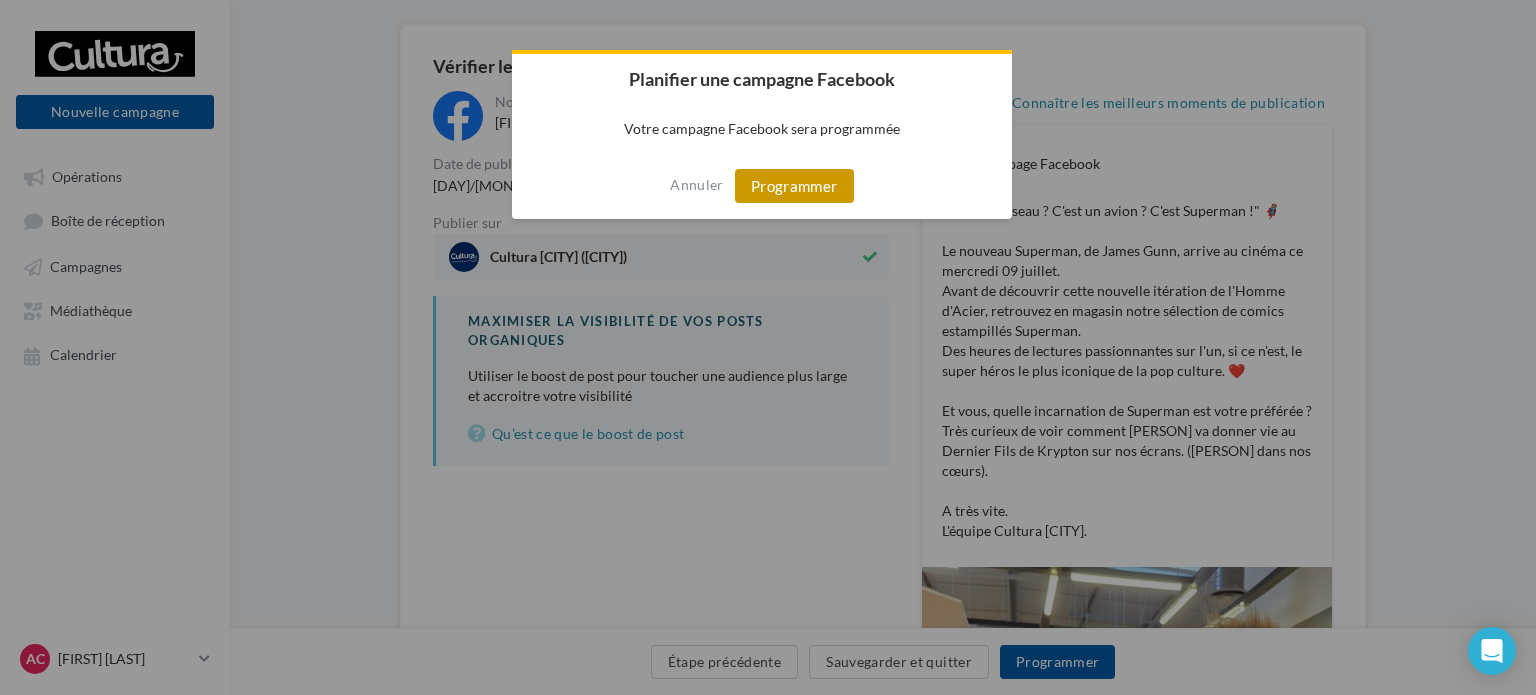click on "Programmer" at bounding box center (794, 186) 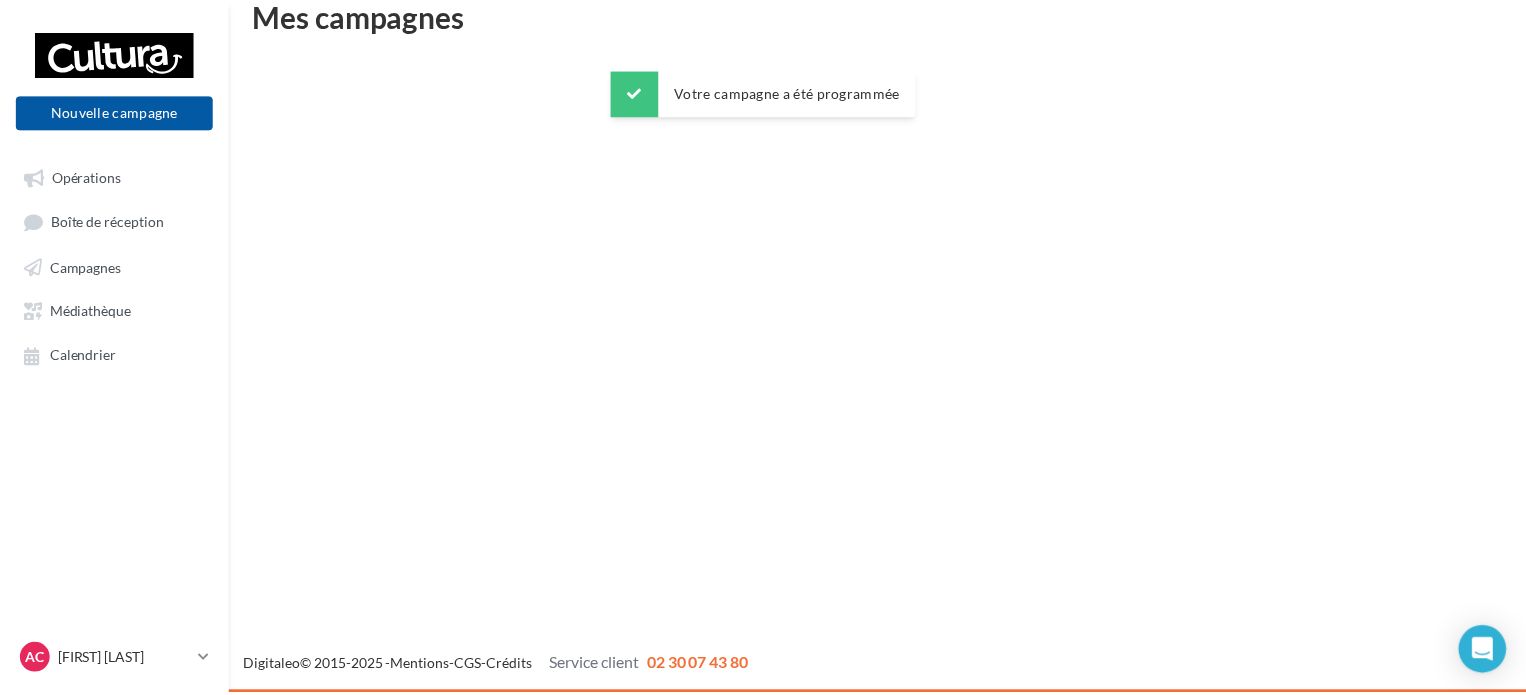 scroll, scrollTop: 32, scrollLeft: 0, axis: vertical 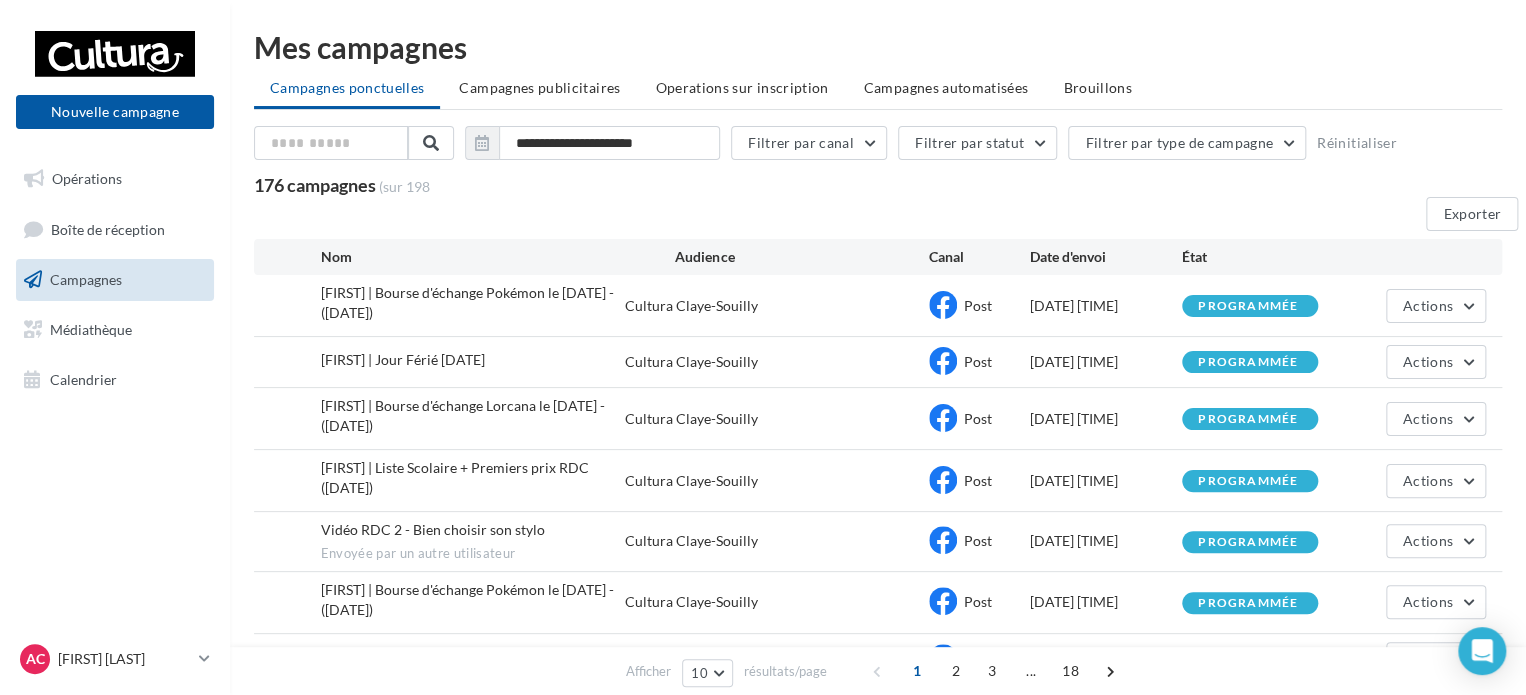 click on "Exporter" at bounding box center (886, 218) 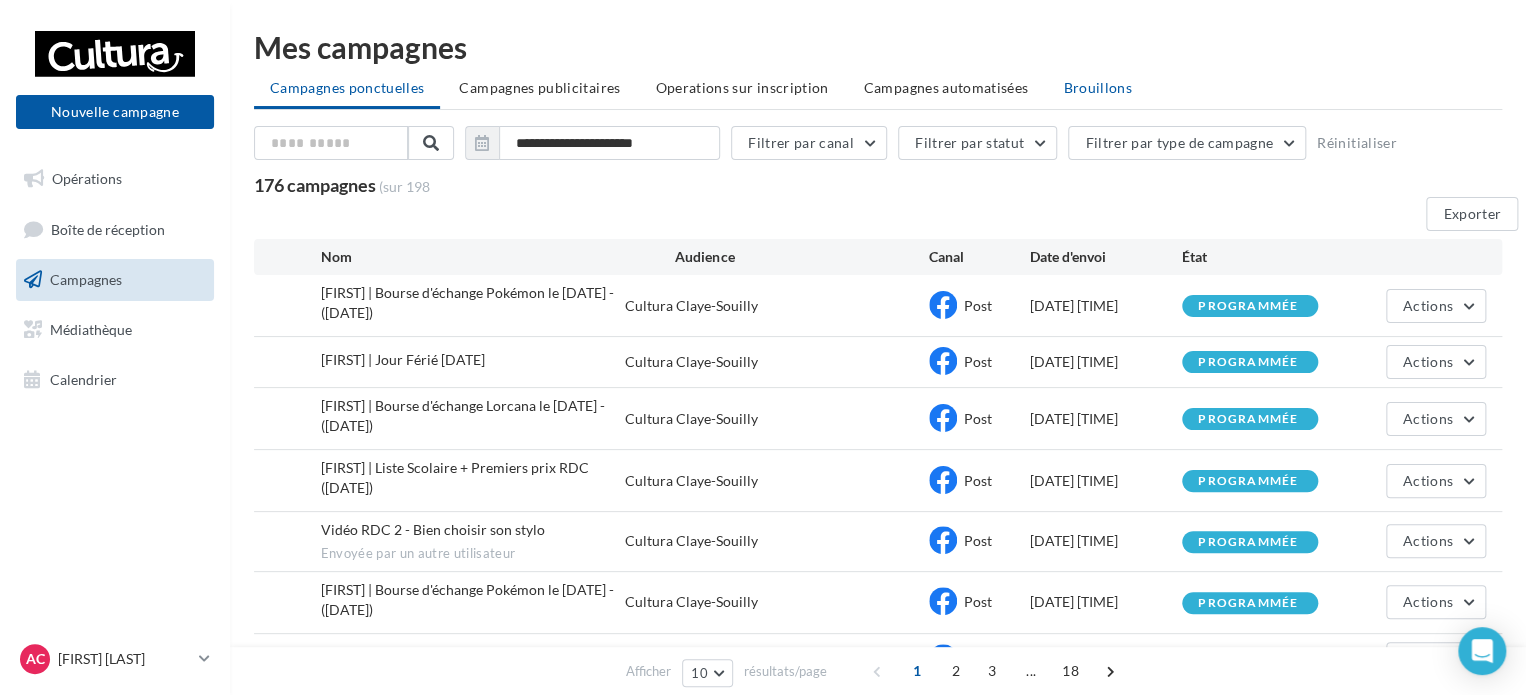 click on "Brouillons" at bounding box center [347, 87] 